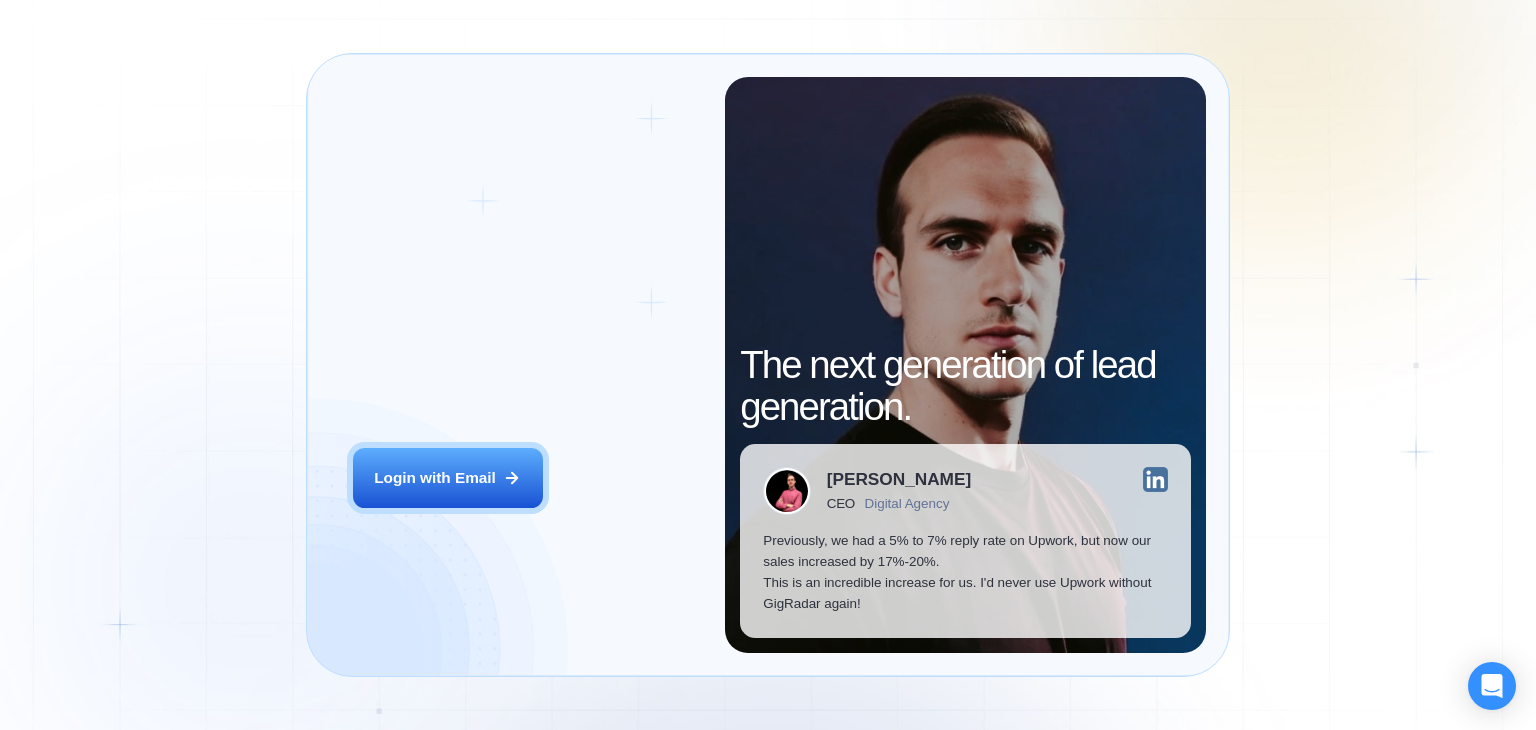 scroll, scrollTop: 0, scrollLeft: 0, axis: both 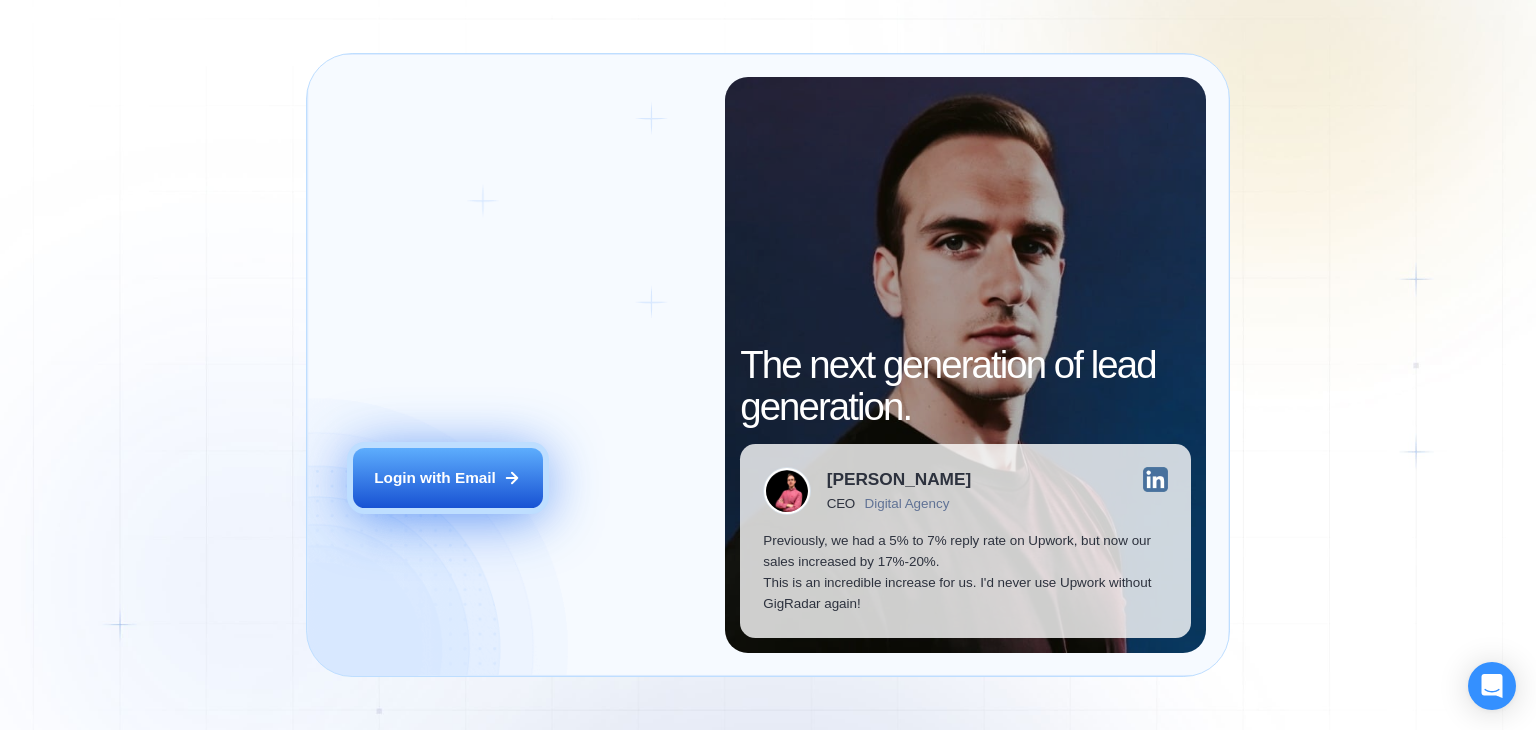 click on "Login with Email" at bounding box center (448, 478) 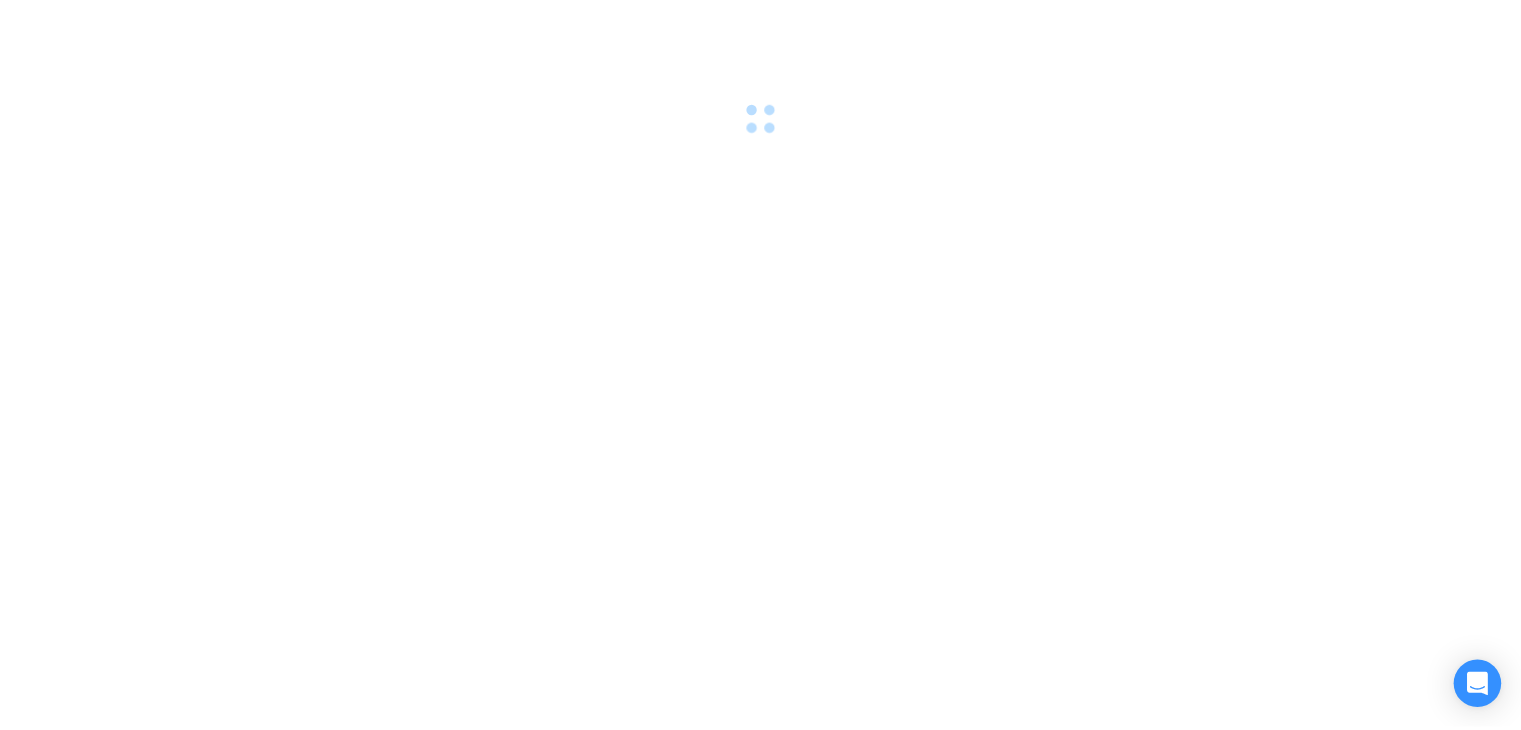 scroll, scrollTop: 0, scrollLeft: 0, axis: both 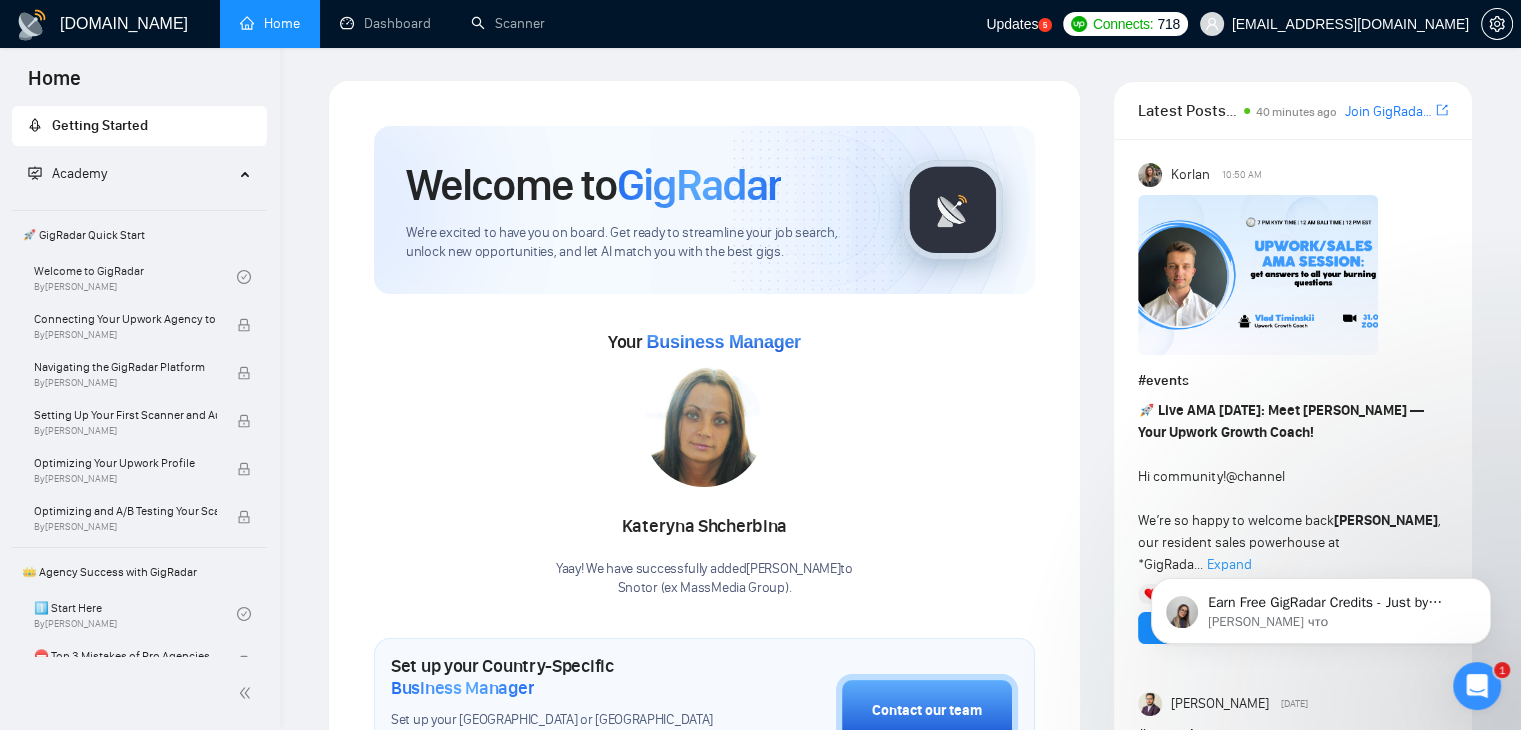 click on "Updates" at bounding box center (1012, 24) 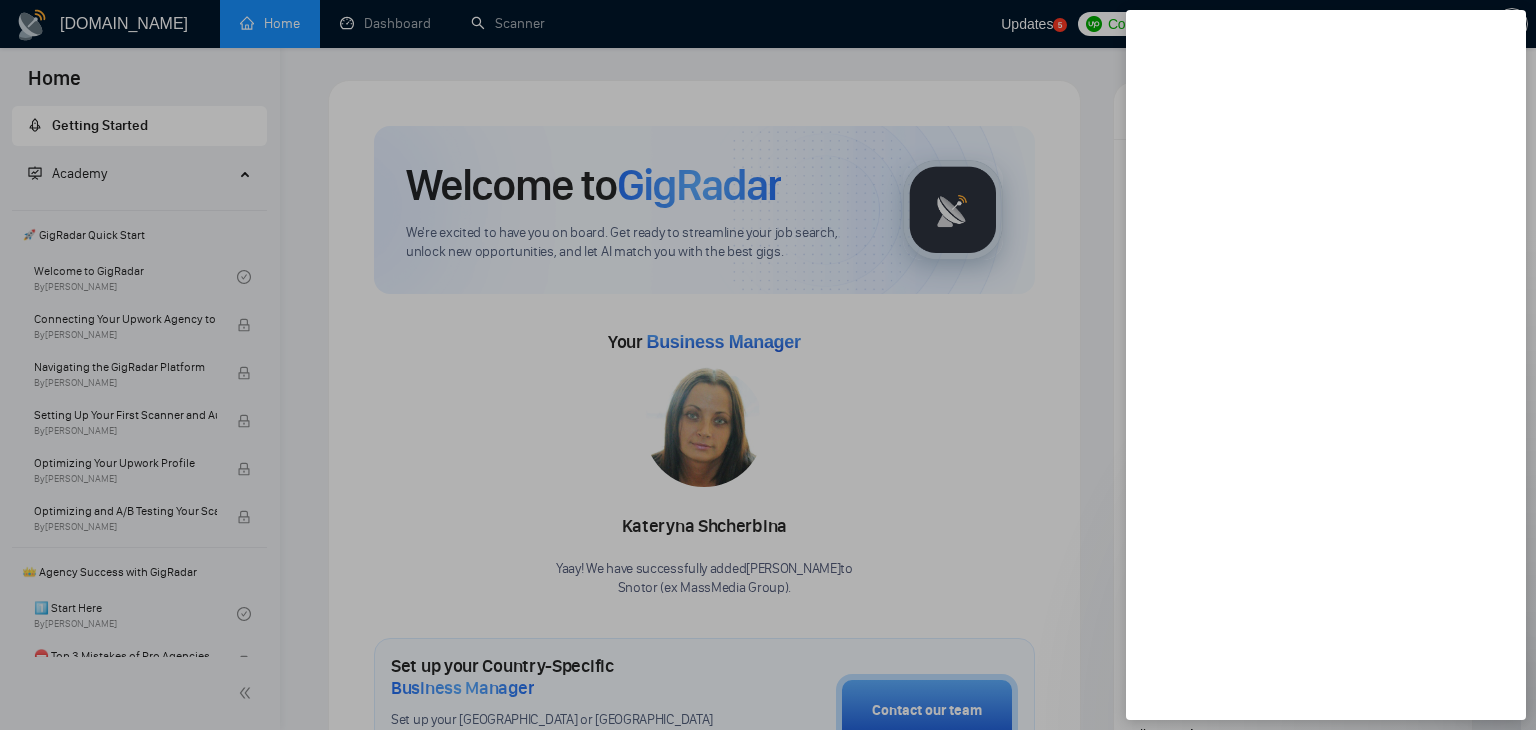 click at bounding box center [768, 365] 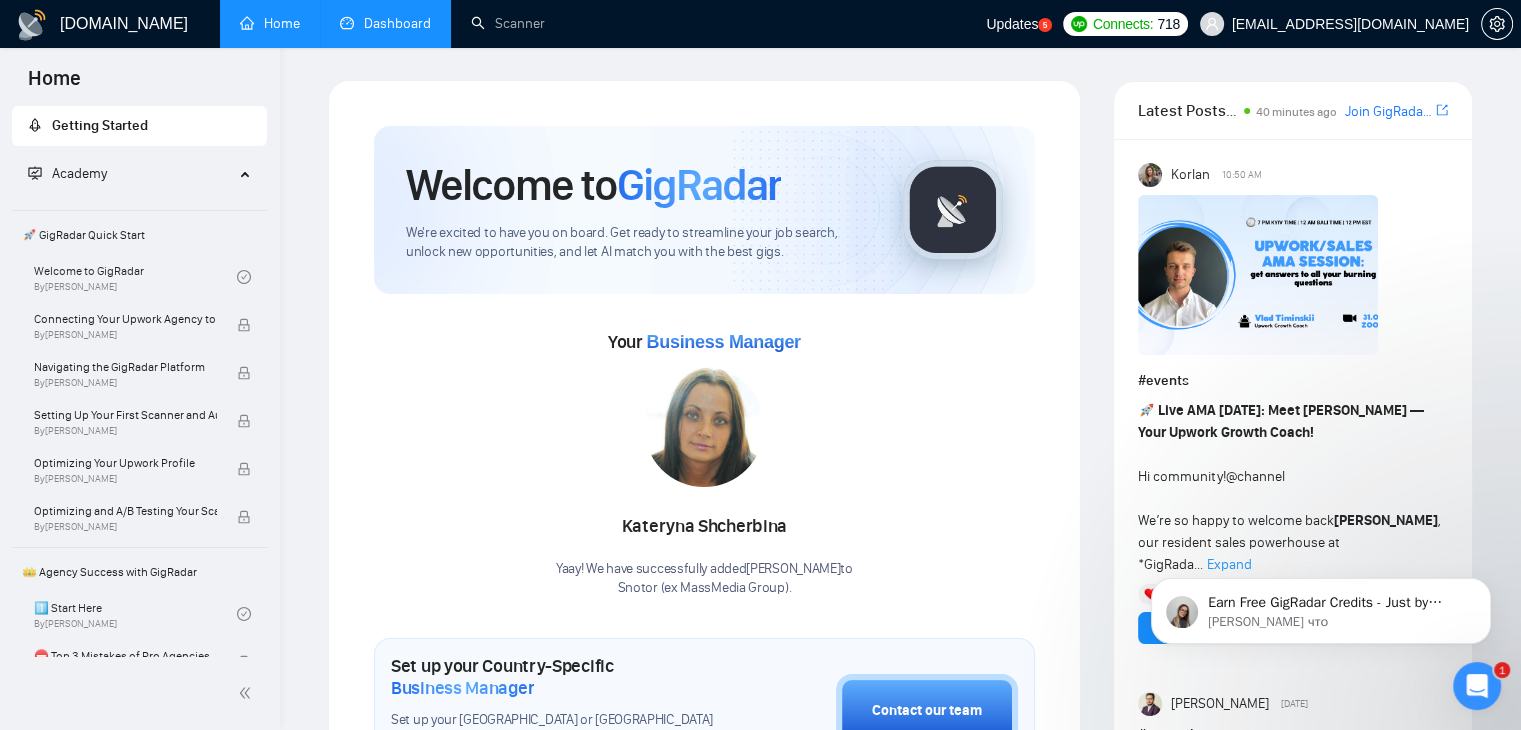 click on "Dashboard" at bounding box center (385, 23) 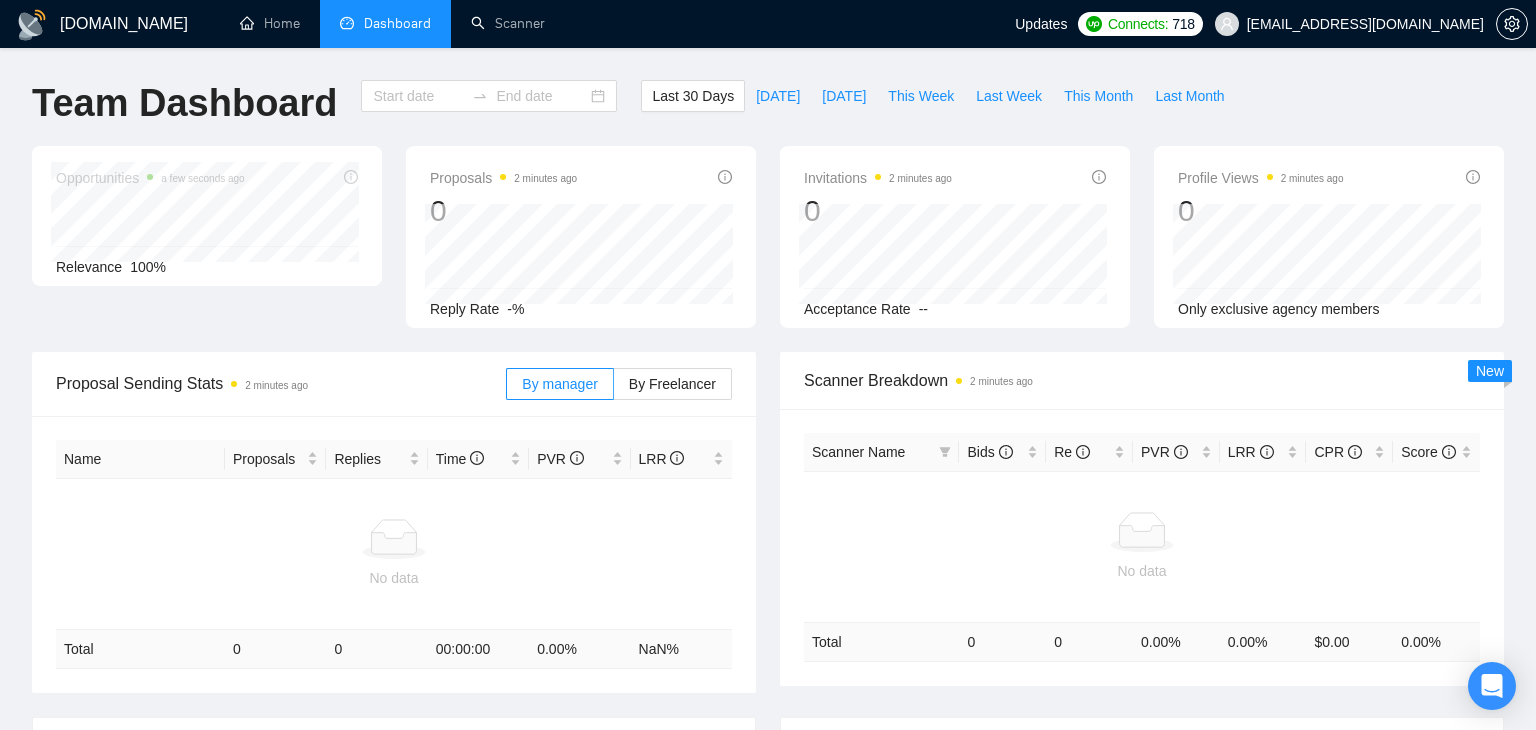 type on "[DATE]" 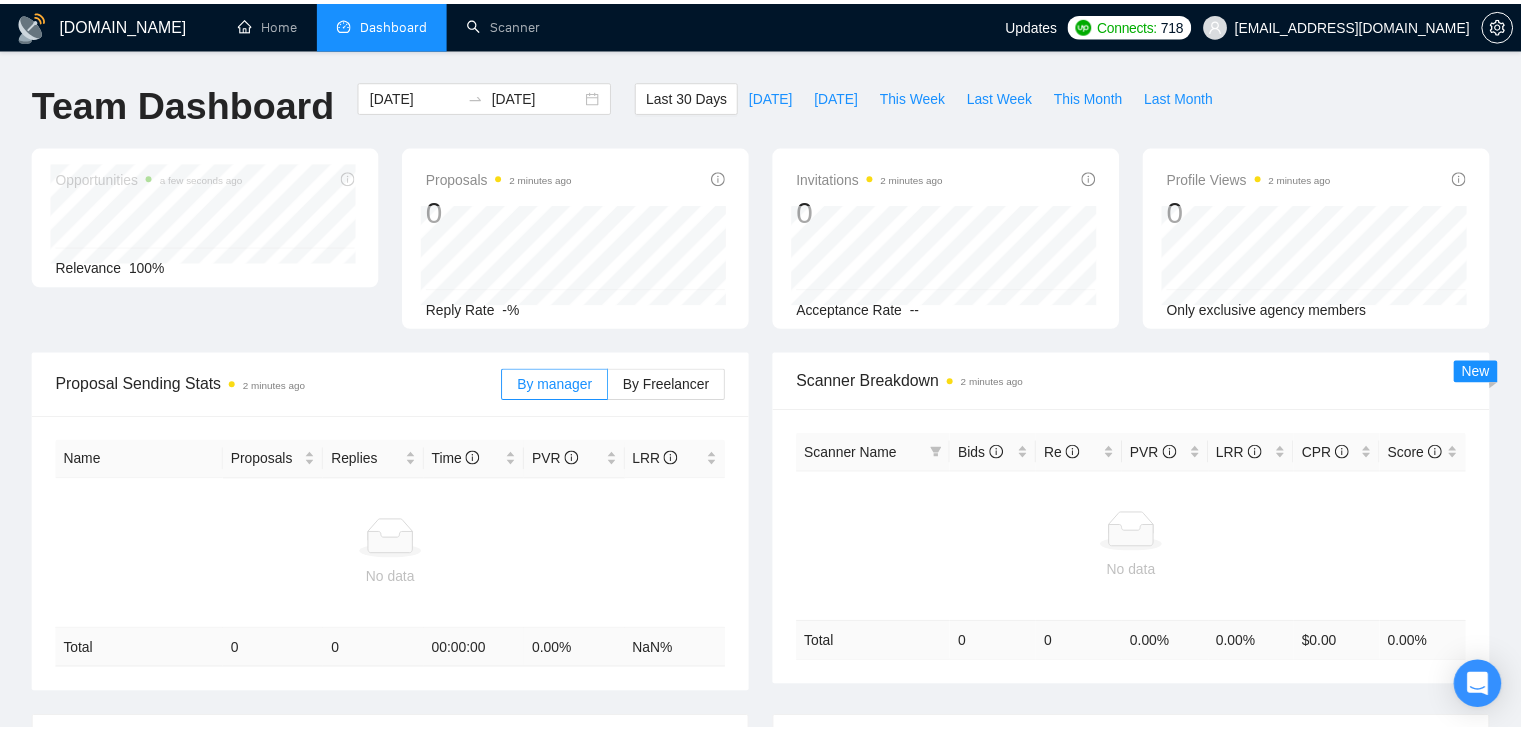 scroll, scrollTop: 0, scrollLeft: 0, axis: both 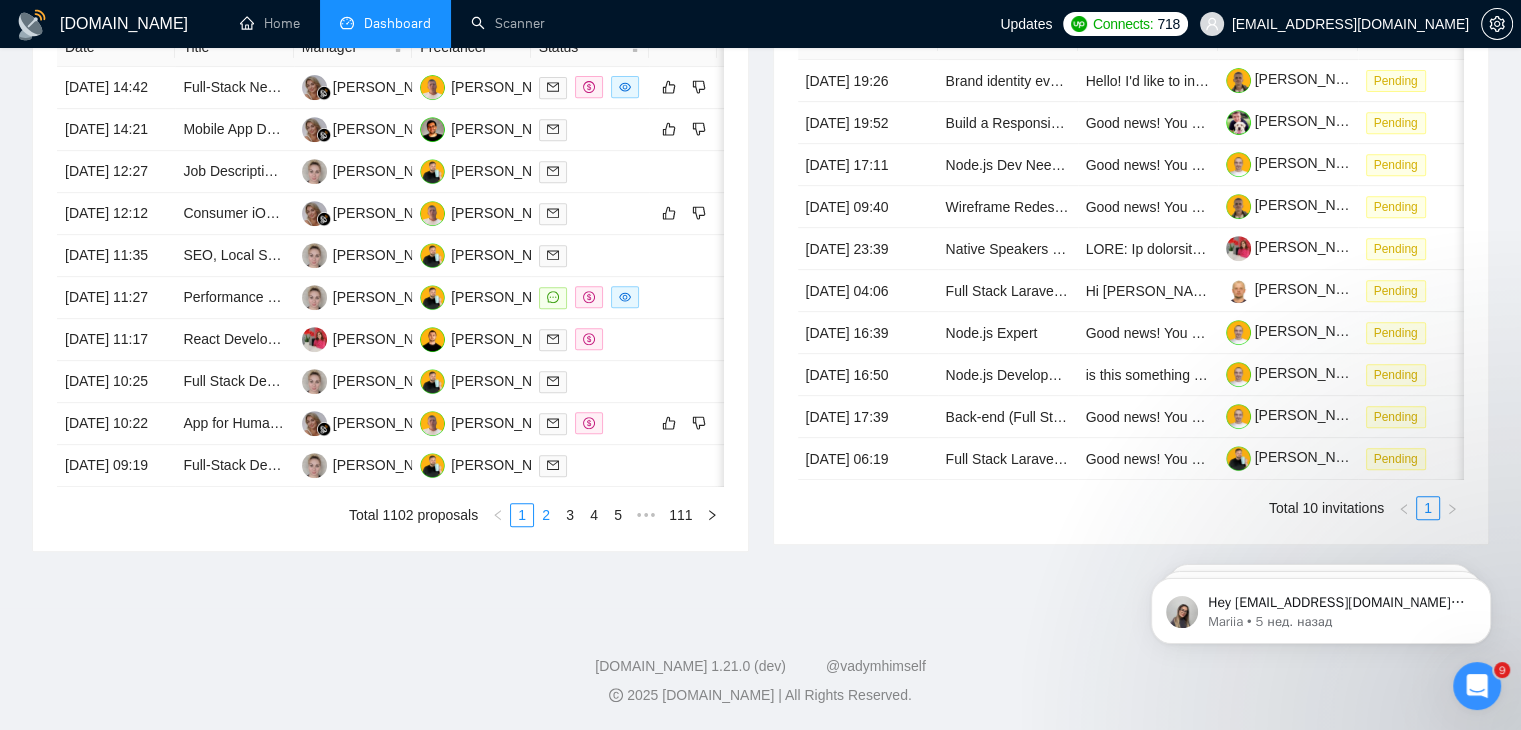 click on "2" at bounding box center [546, 515] 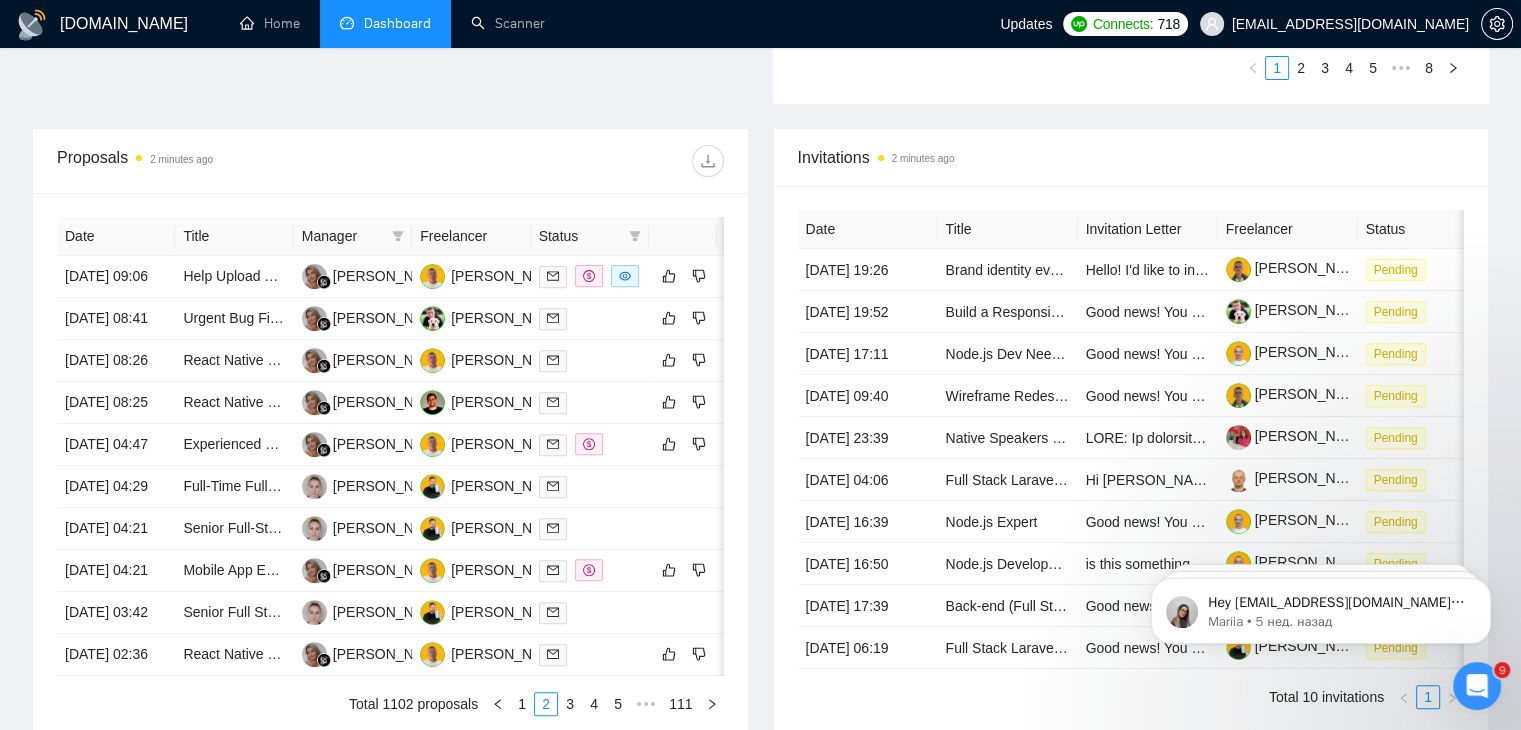 scroll, scrollTop: 700, scrollLeft: 0, axis: vertical 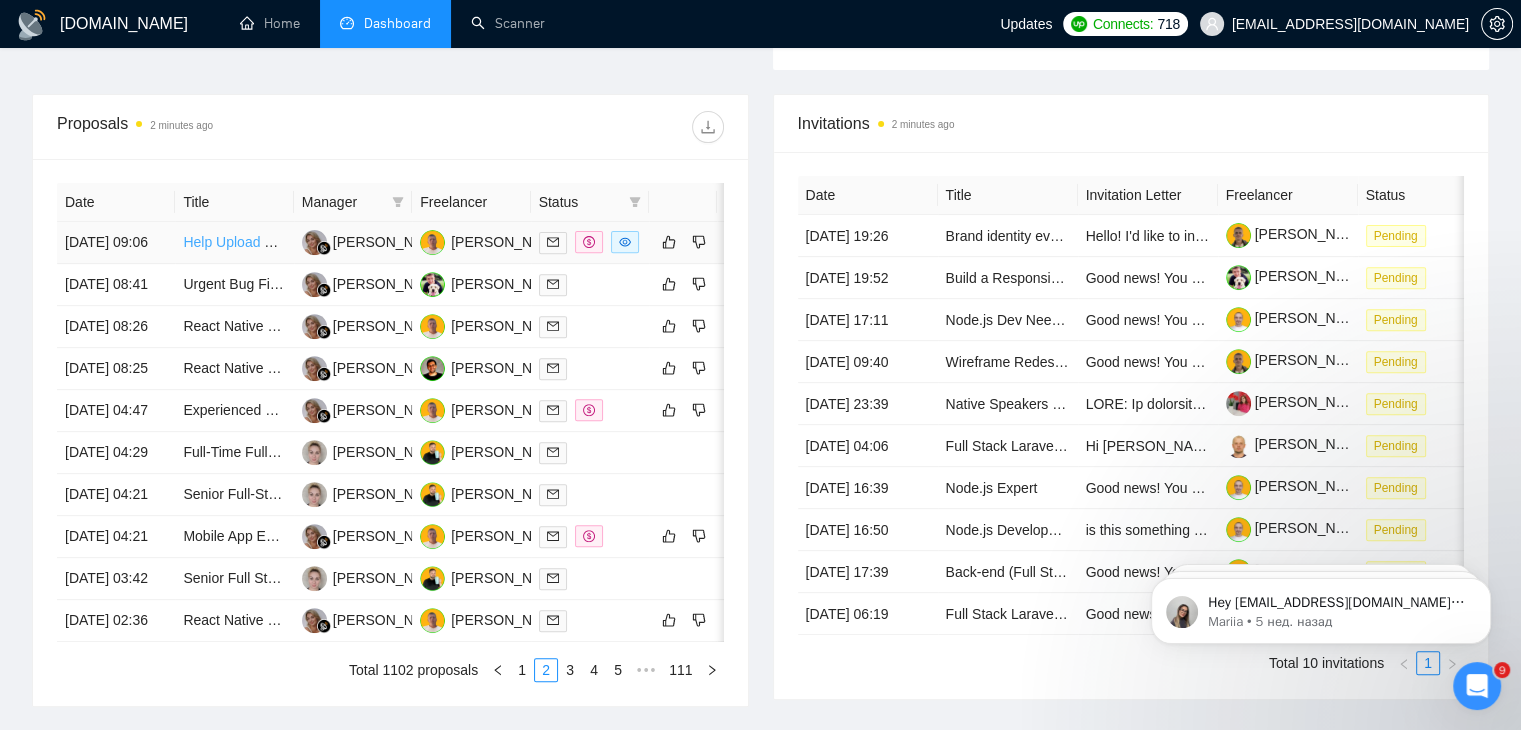 click on "Help Upload My iOS App to the App Store (Need macOS + Xcode)" at bounding box center (389, 242) 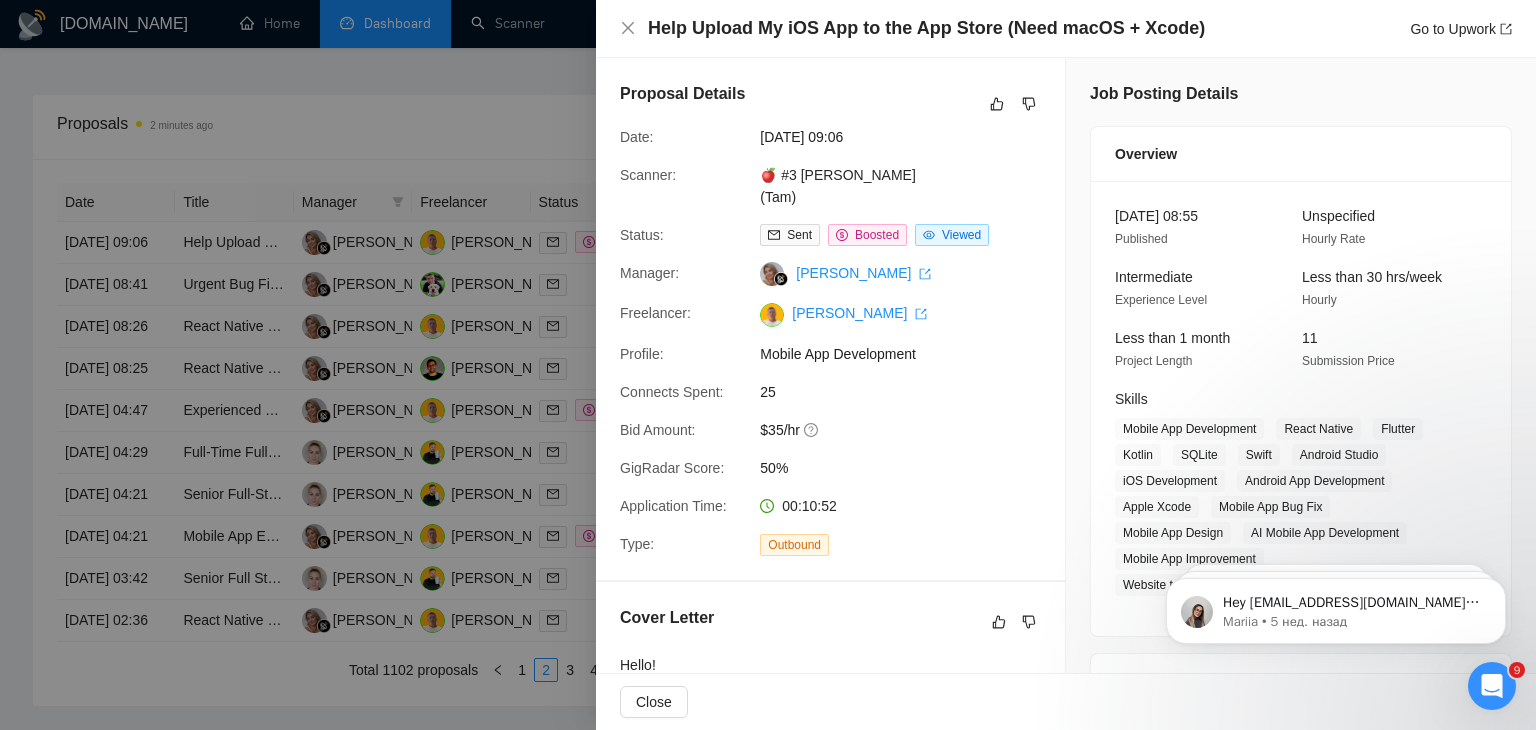 click at bounding box center [768, 365] 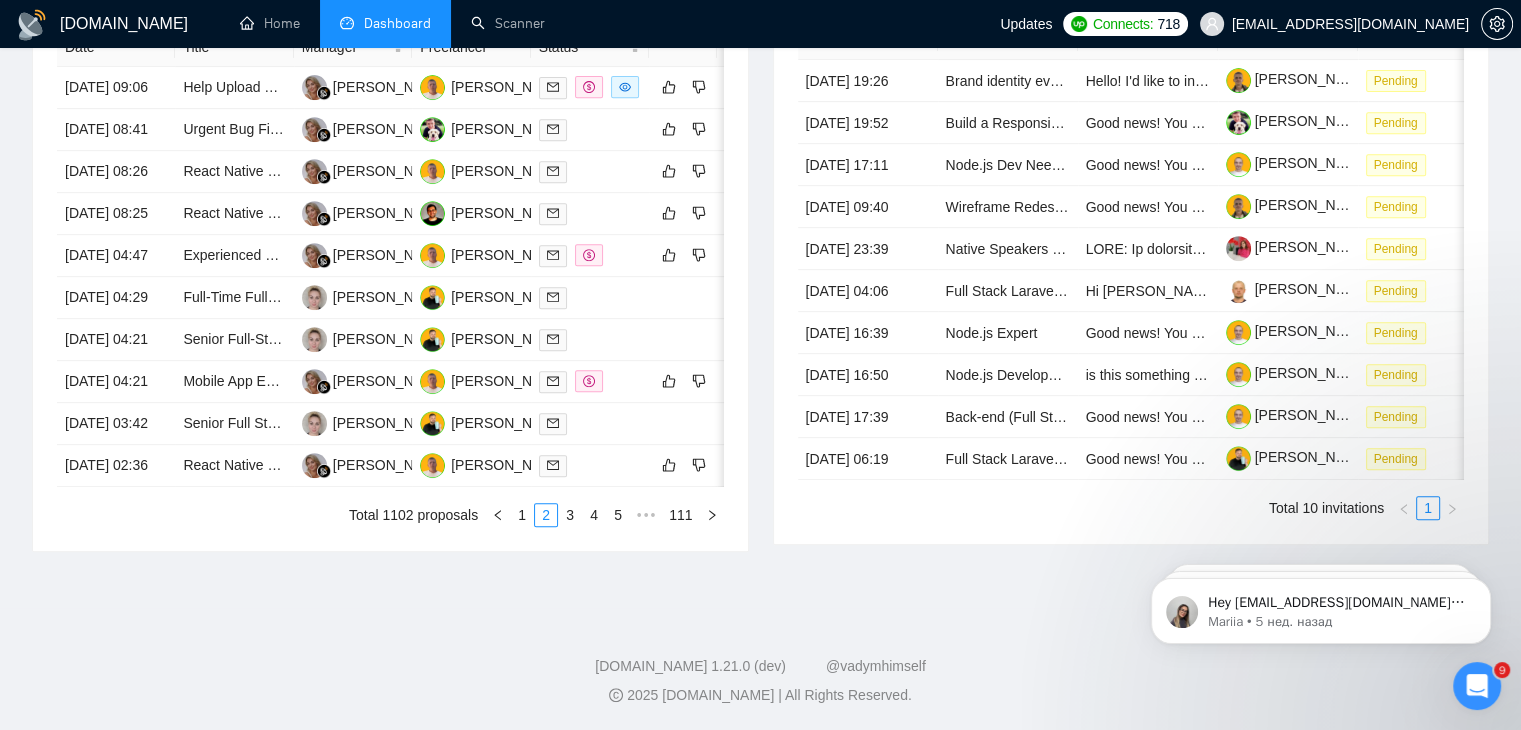 scroll, scrollTop: 1056, scrollLeft: 0, axis: vertical 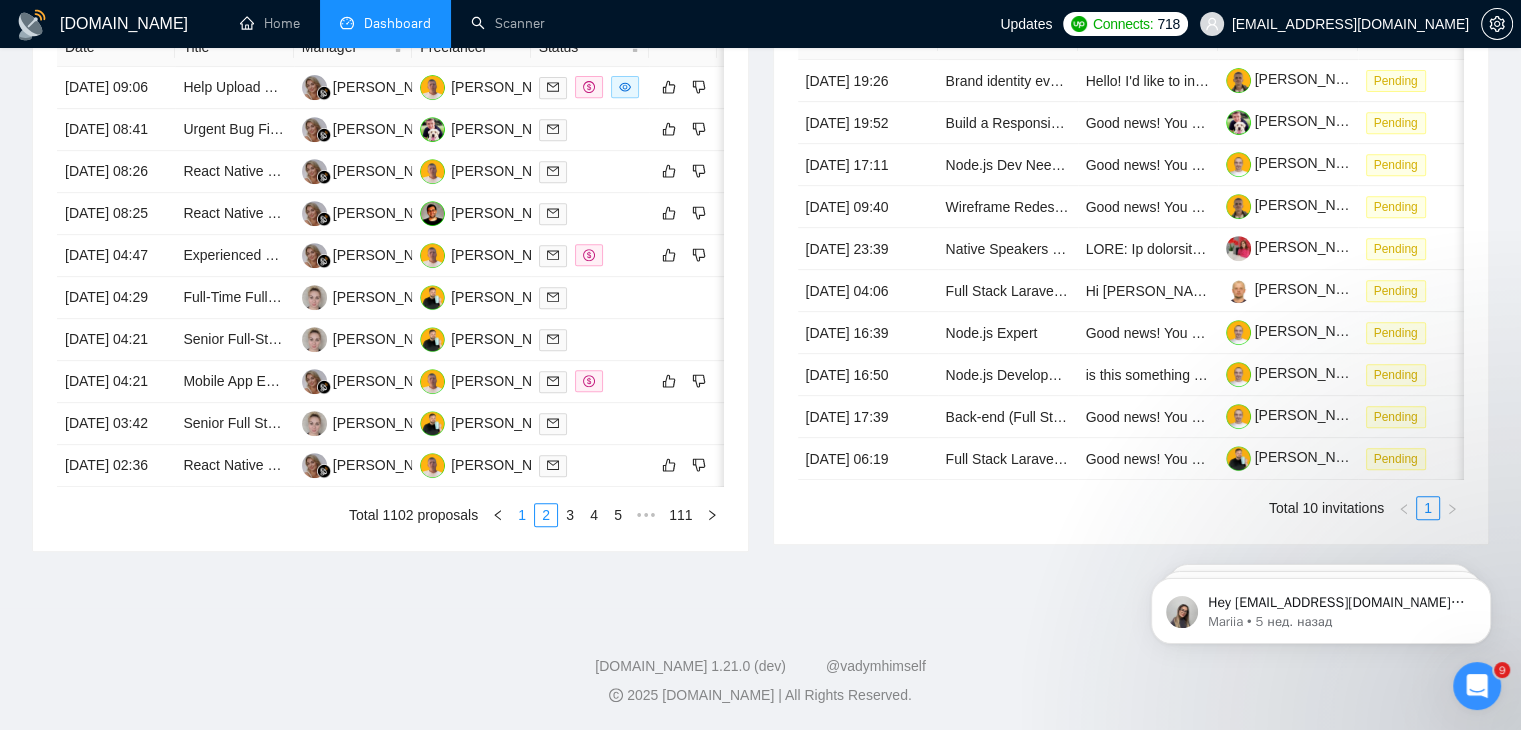 click on "1" at bounding box center [522, 515] 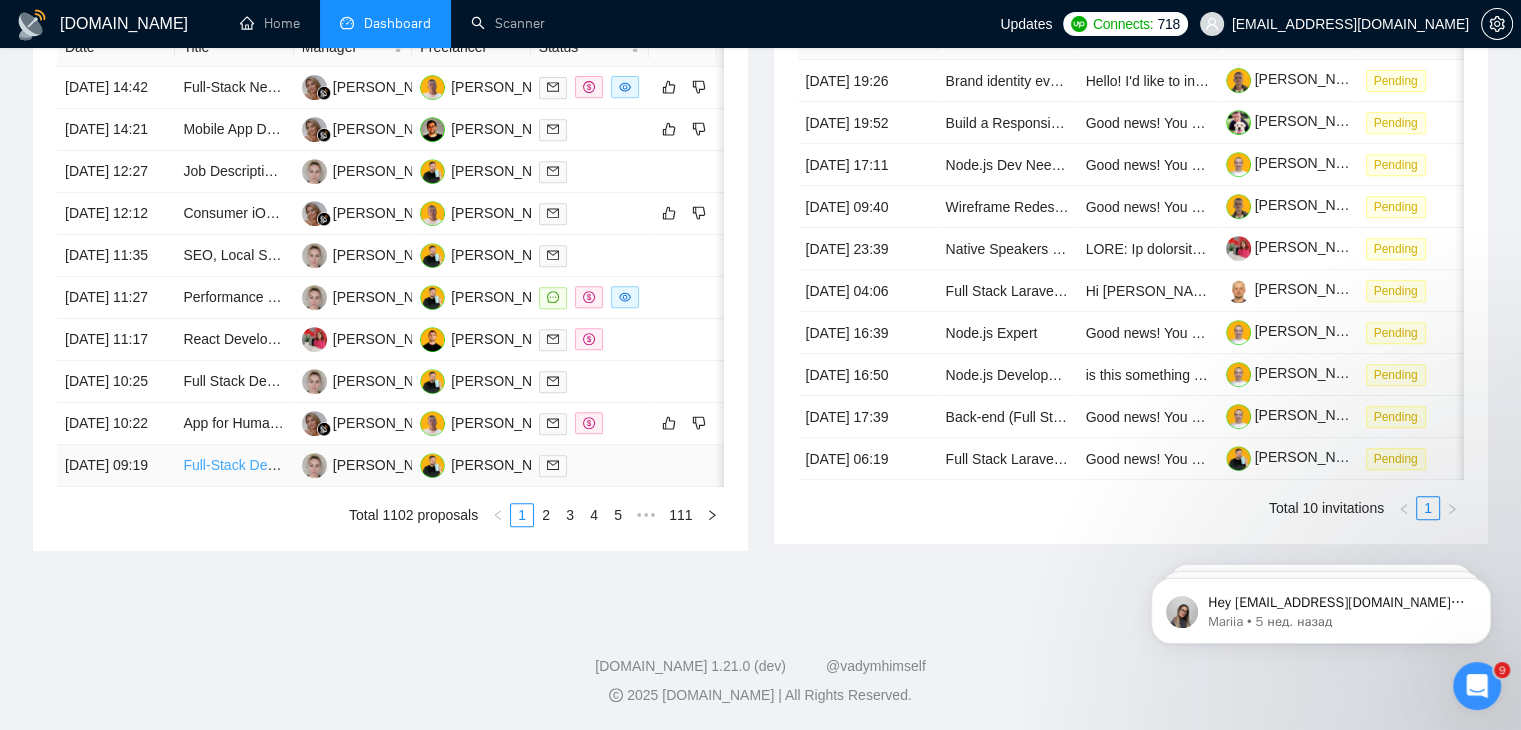 click on "Full-Stack Developer Needed for iOS, Android, and Web Applications" at bounding box center (397, 465) 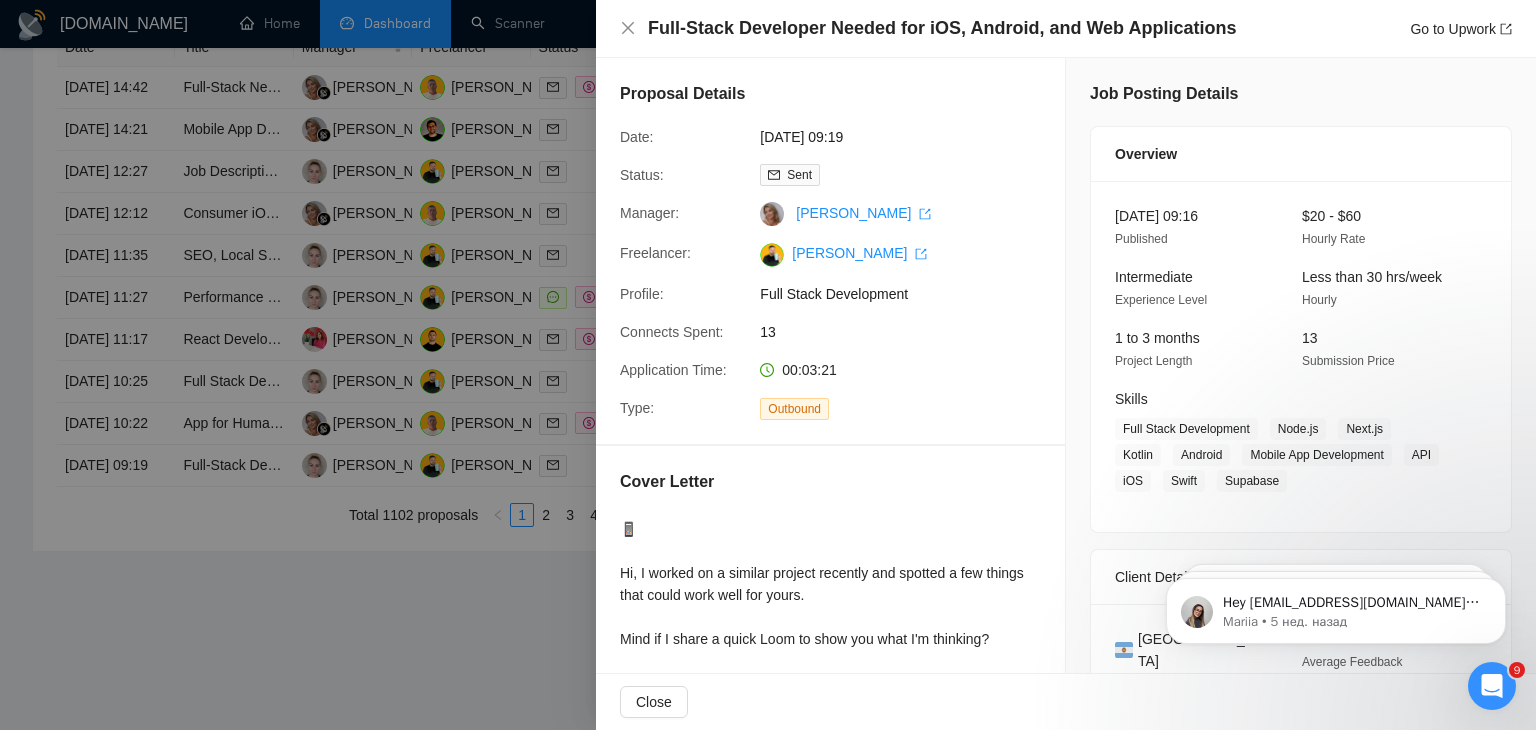 click at bounding box center (768, 365) 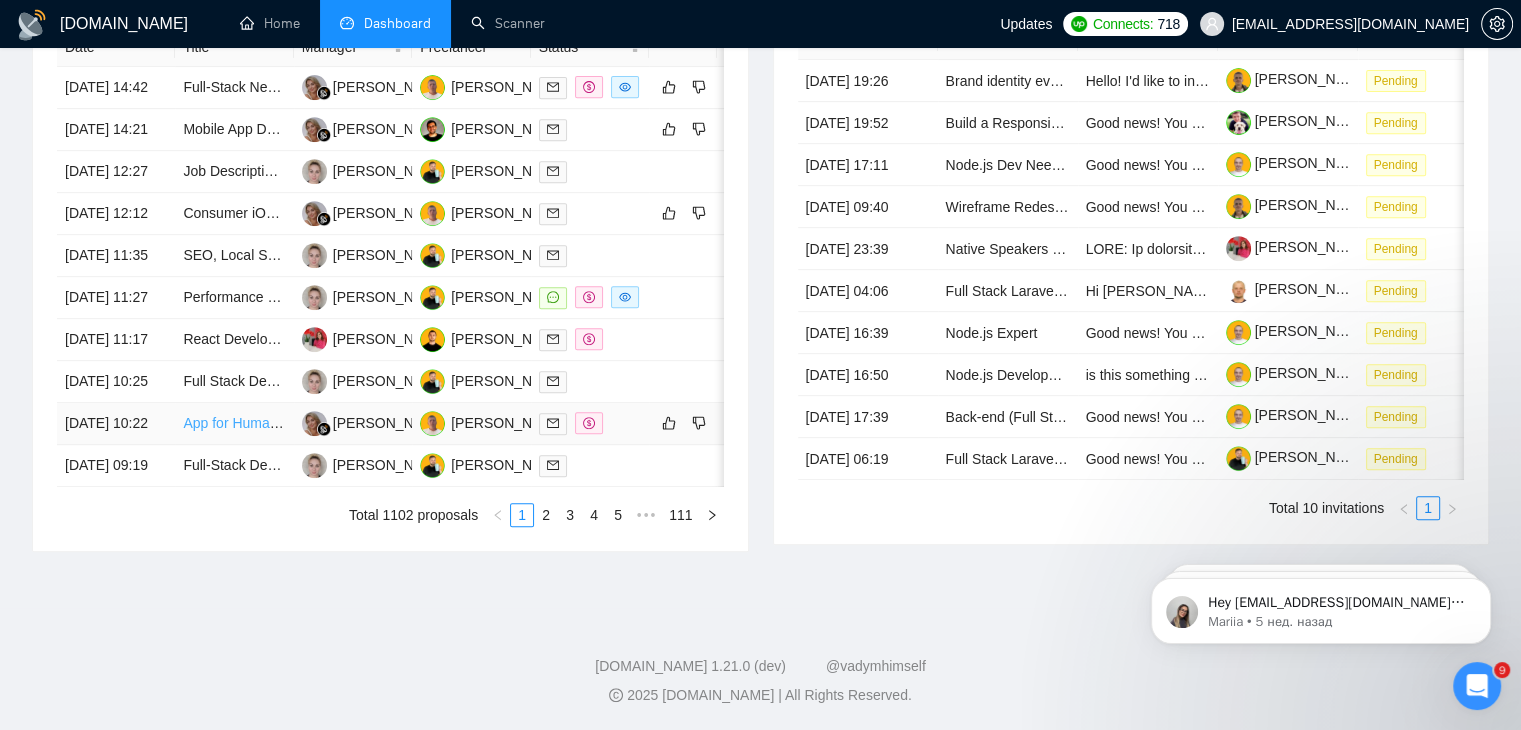 click on "App for Human Betterment" at bounding box center (266, 423) 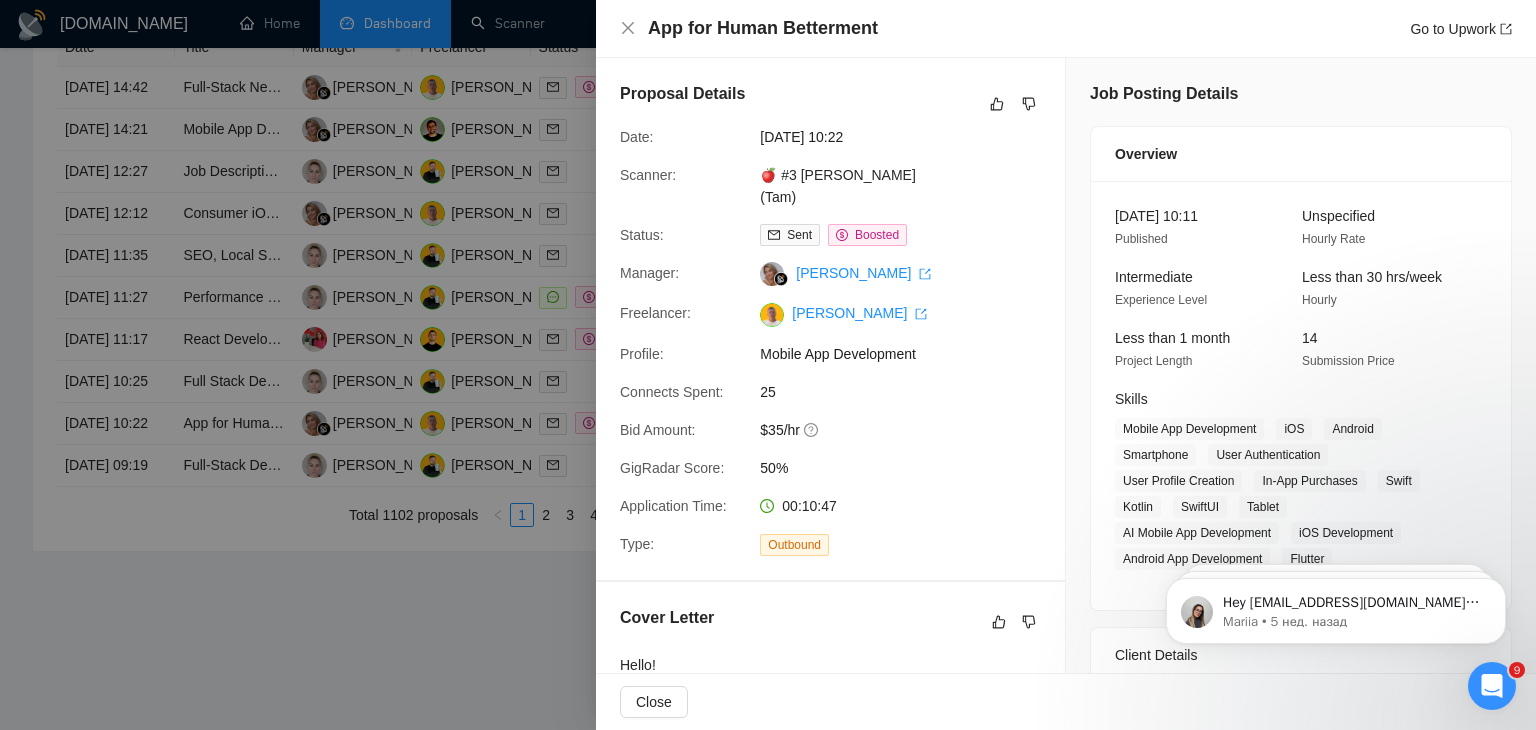 click at bounding box center (768, 365) 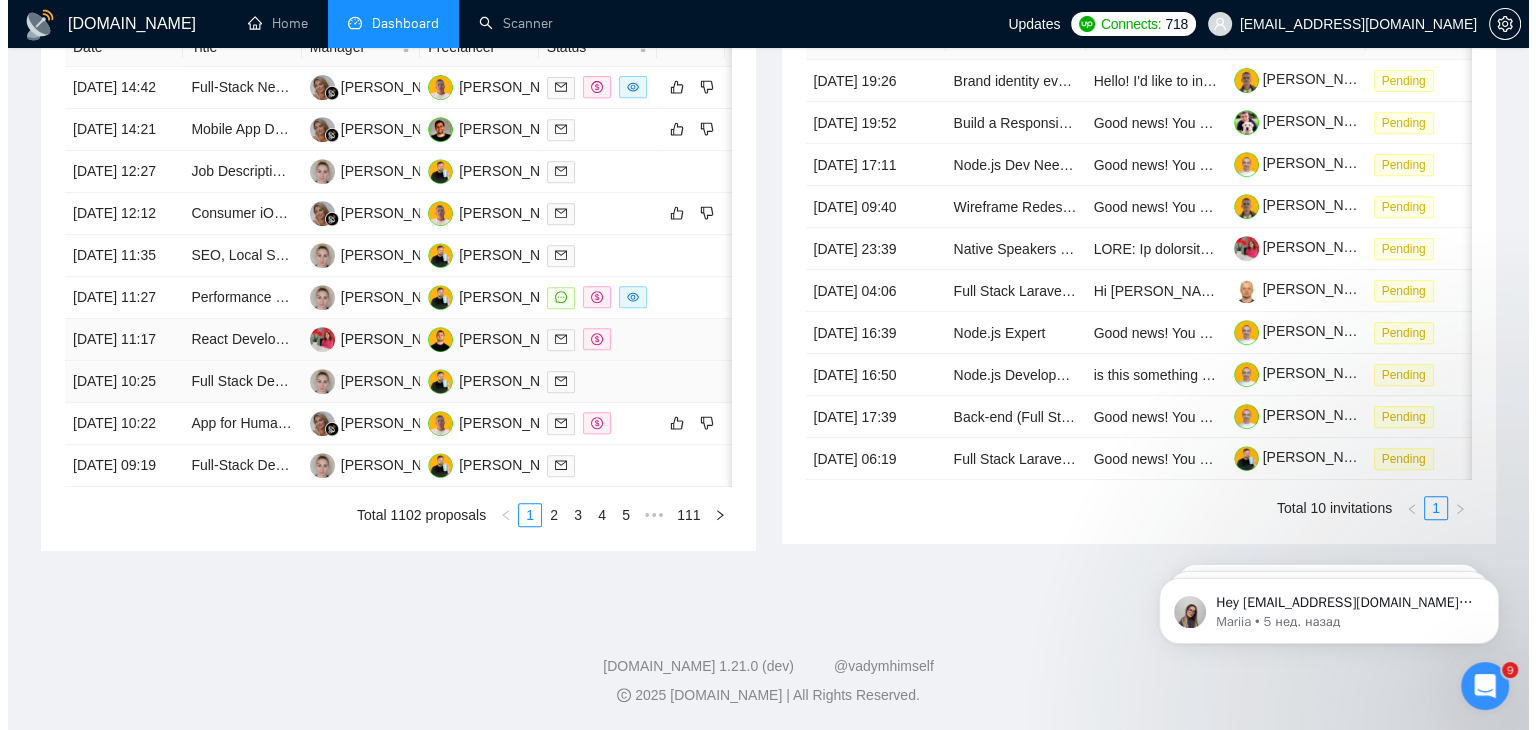 scroll, scrollTop: 856, scrollLeft: 0, axis: vertical 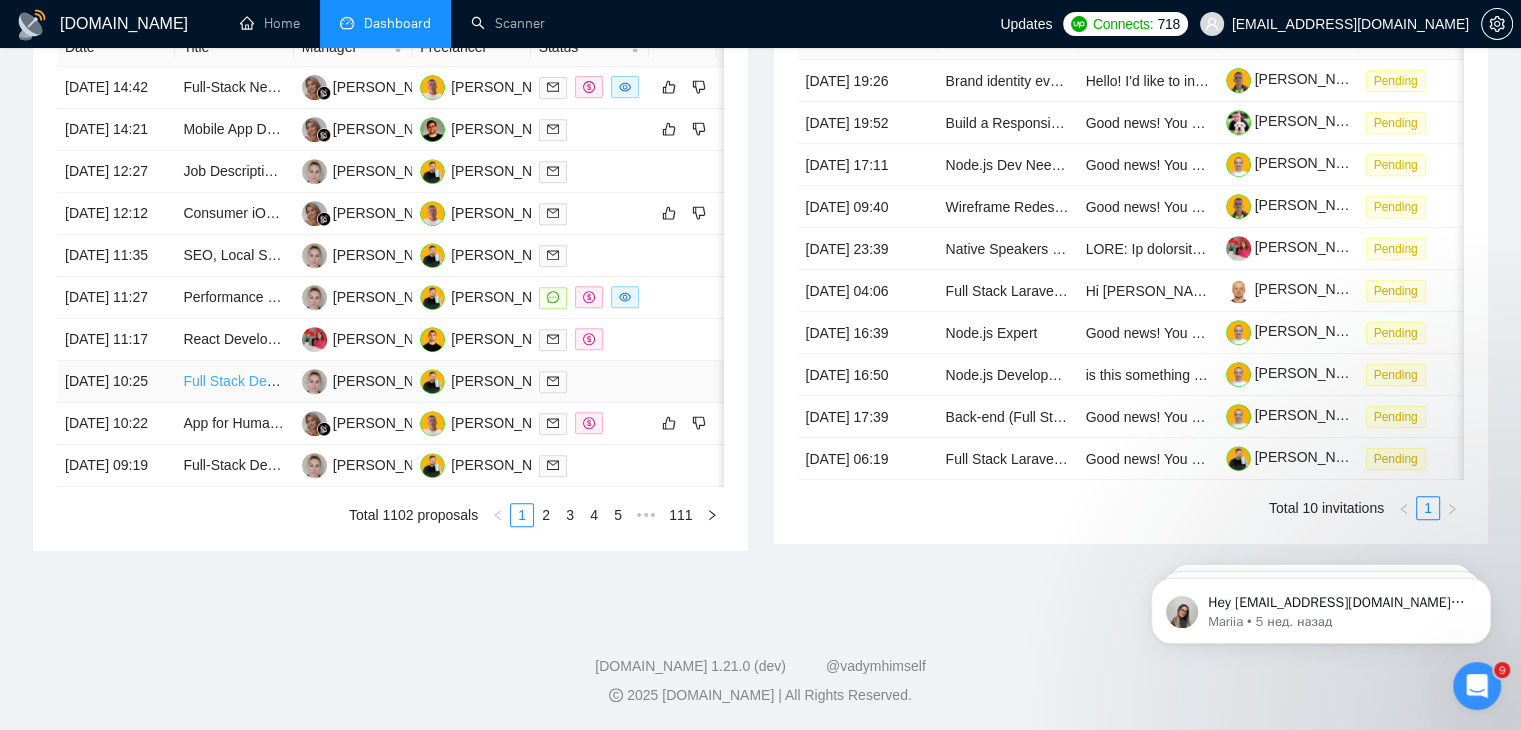 click on "Full Stack Developer (Hebrew Speaking)" at bounding box center (309, 381) 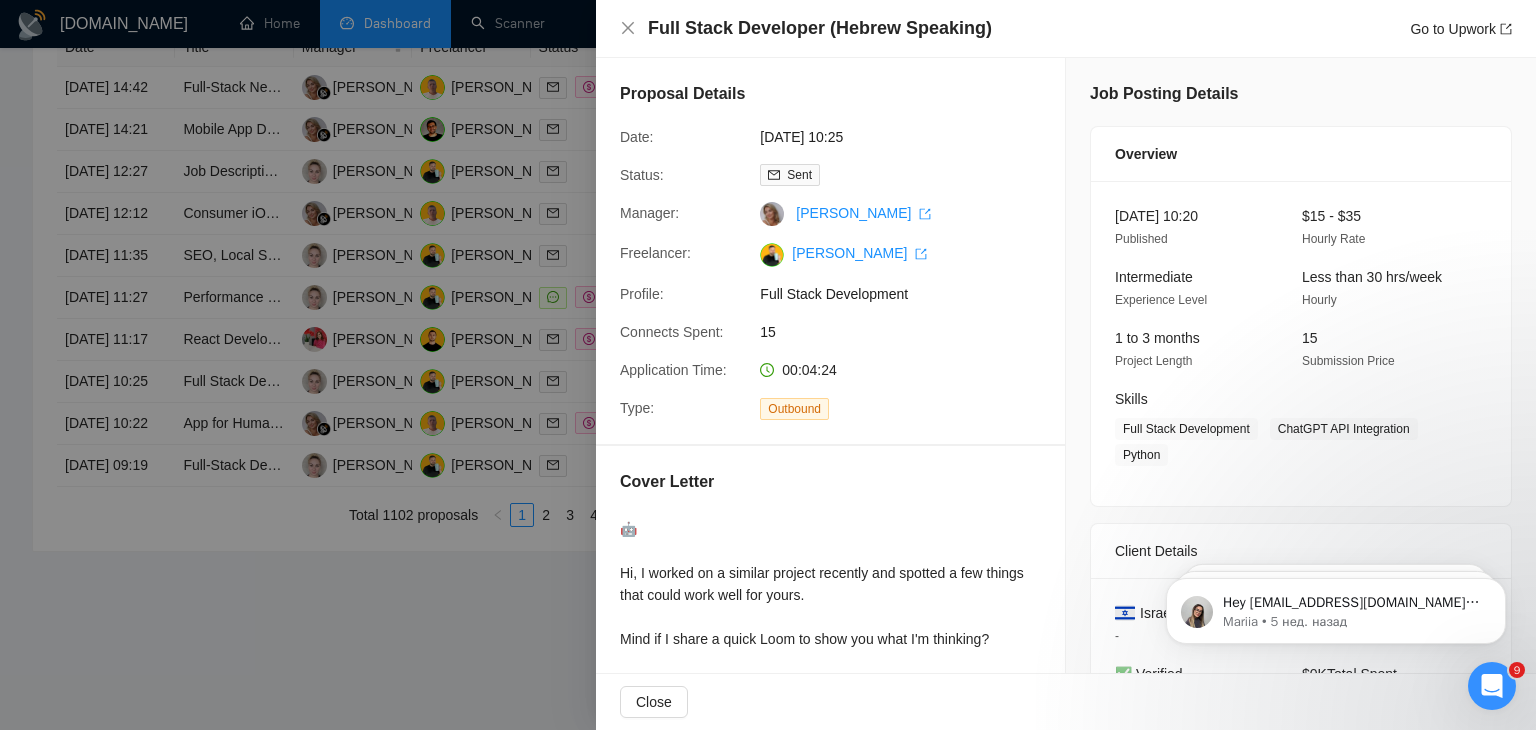 click at bounding box center [768, 365] 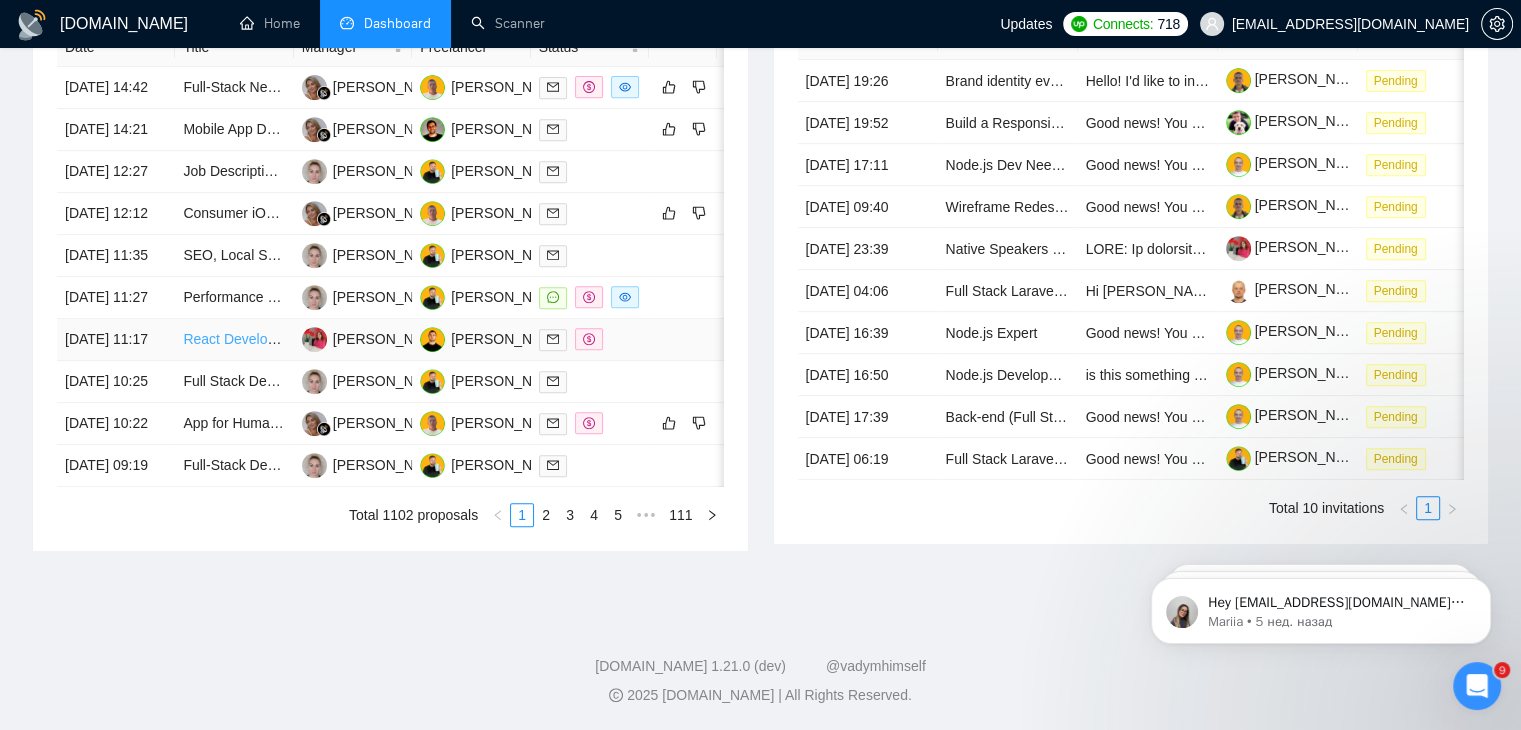 click on "React Developer Needed for Simple Website with Stripe Integration" at bounding box center (392, 339) 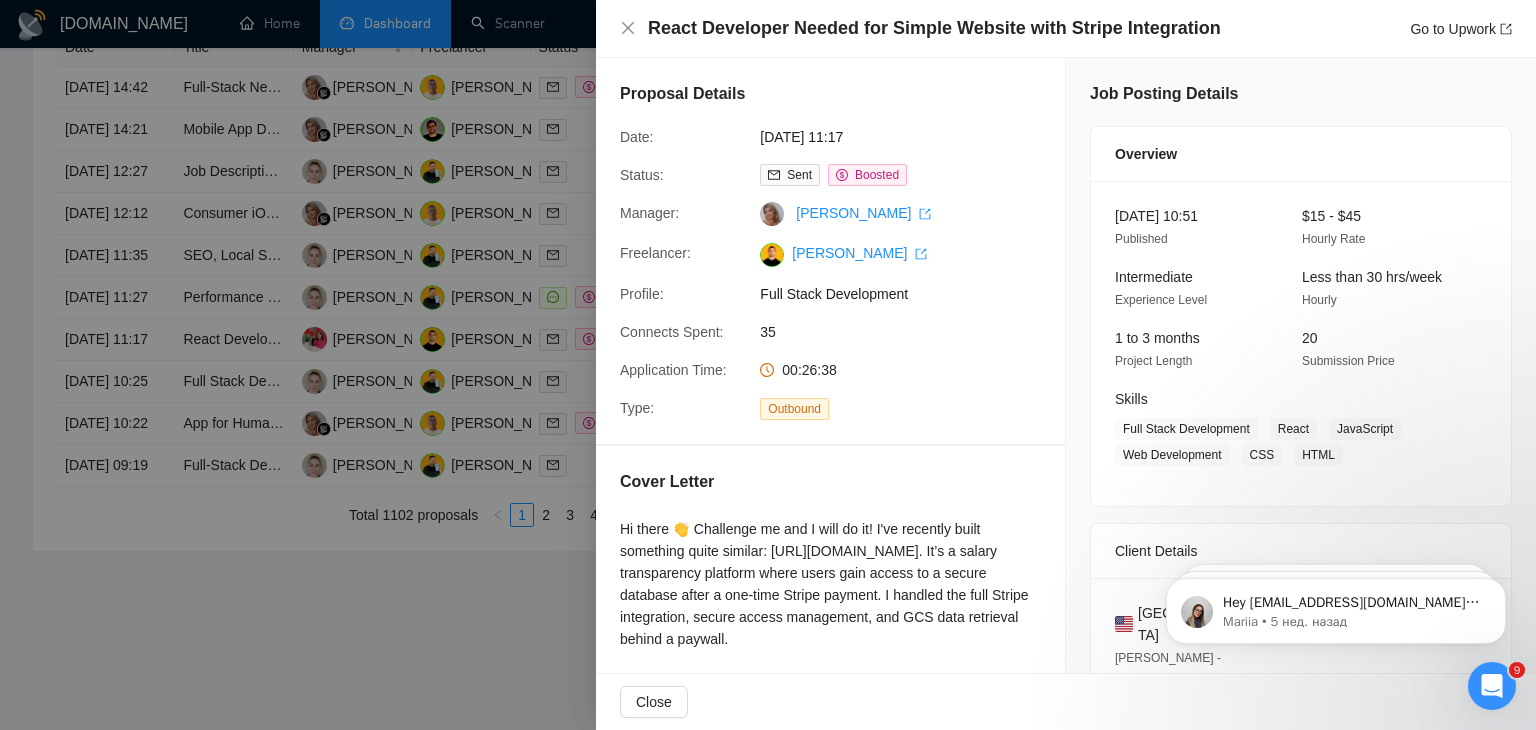 click at bounding box center [768, 365] 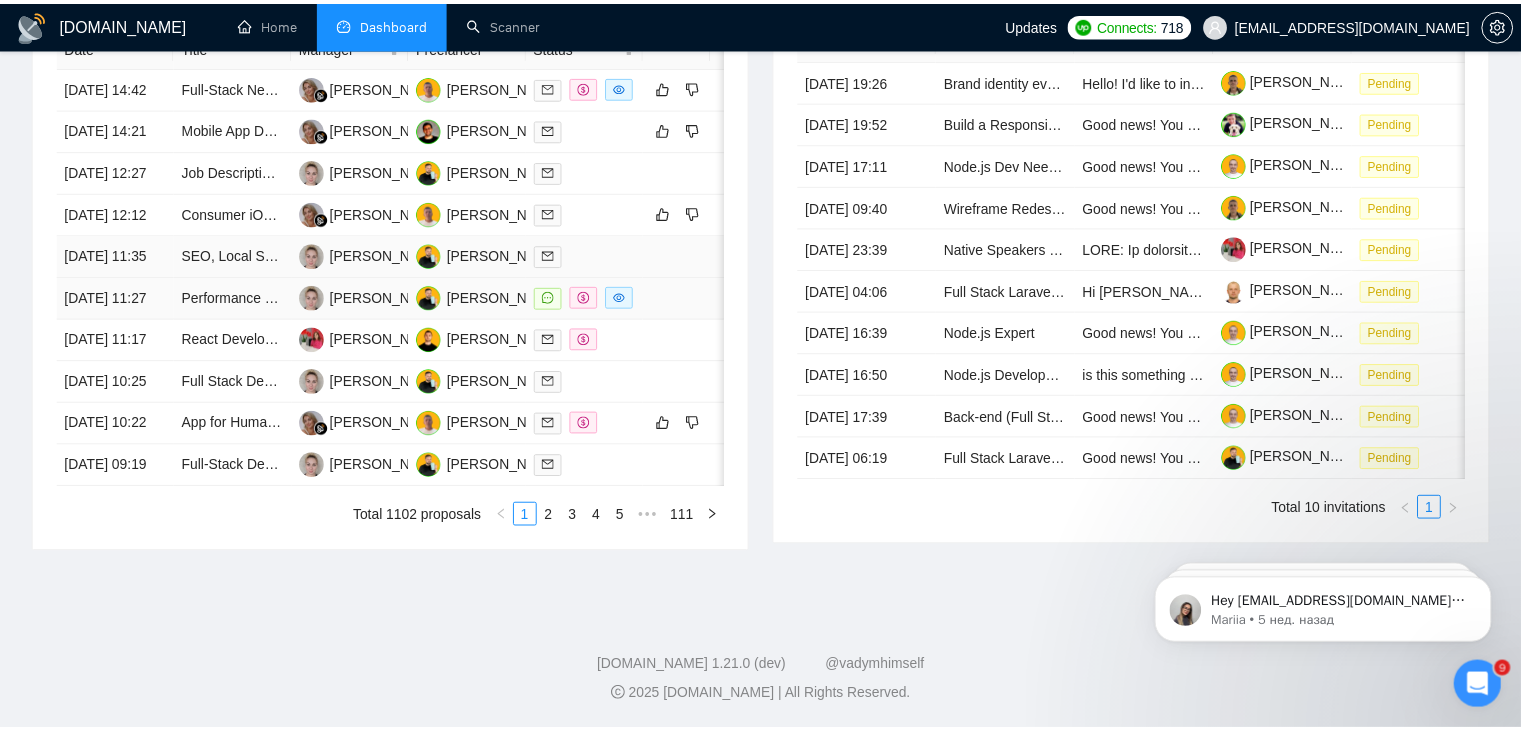 scroll, scrollTop: 756, scrollLeft: 0, axis: vertical 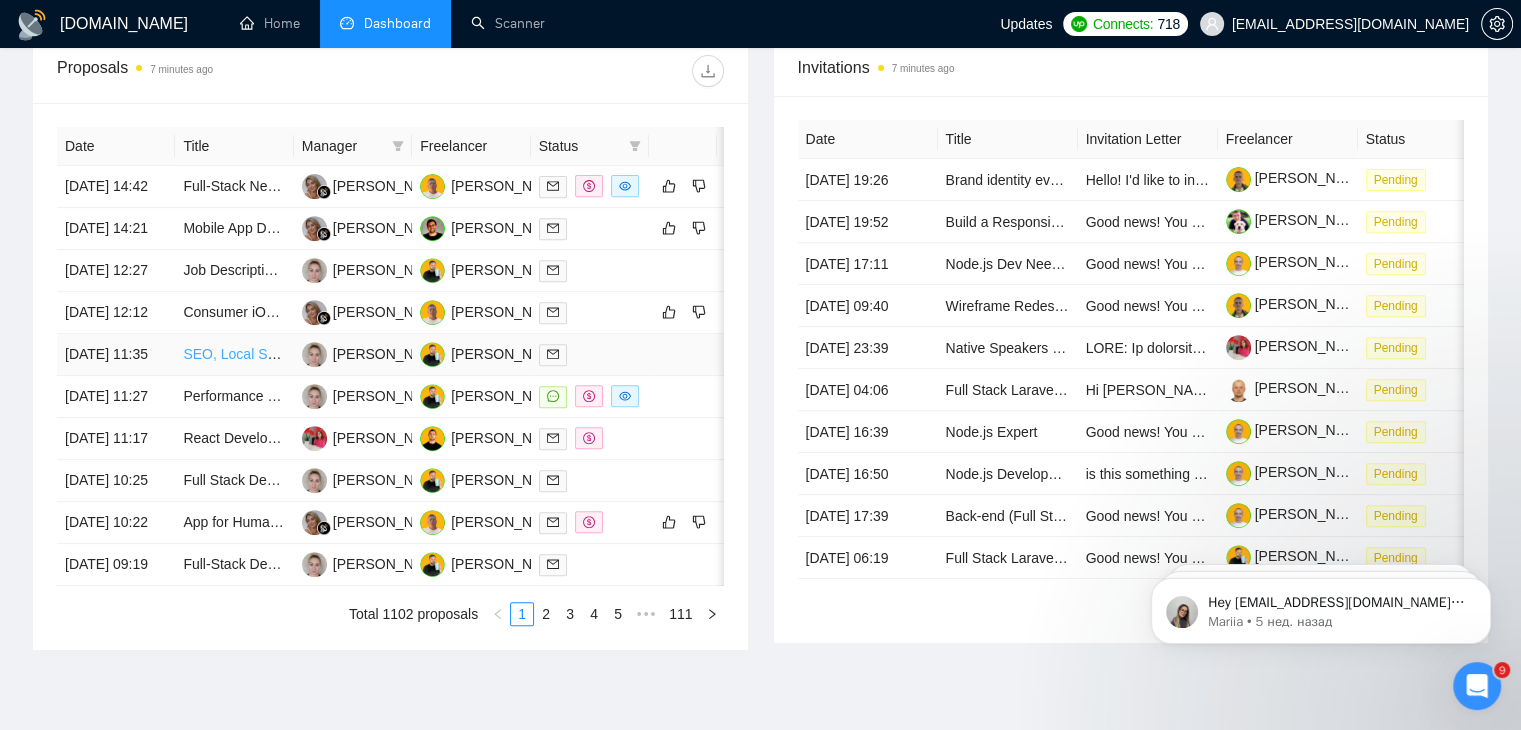 click on "SEO, Local SEO, and Web Design Experts Needed" at bounding box center [343, 354] 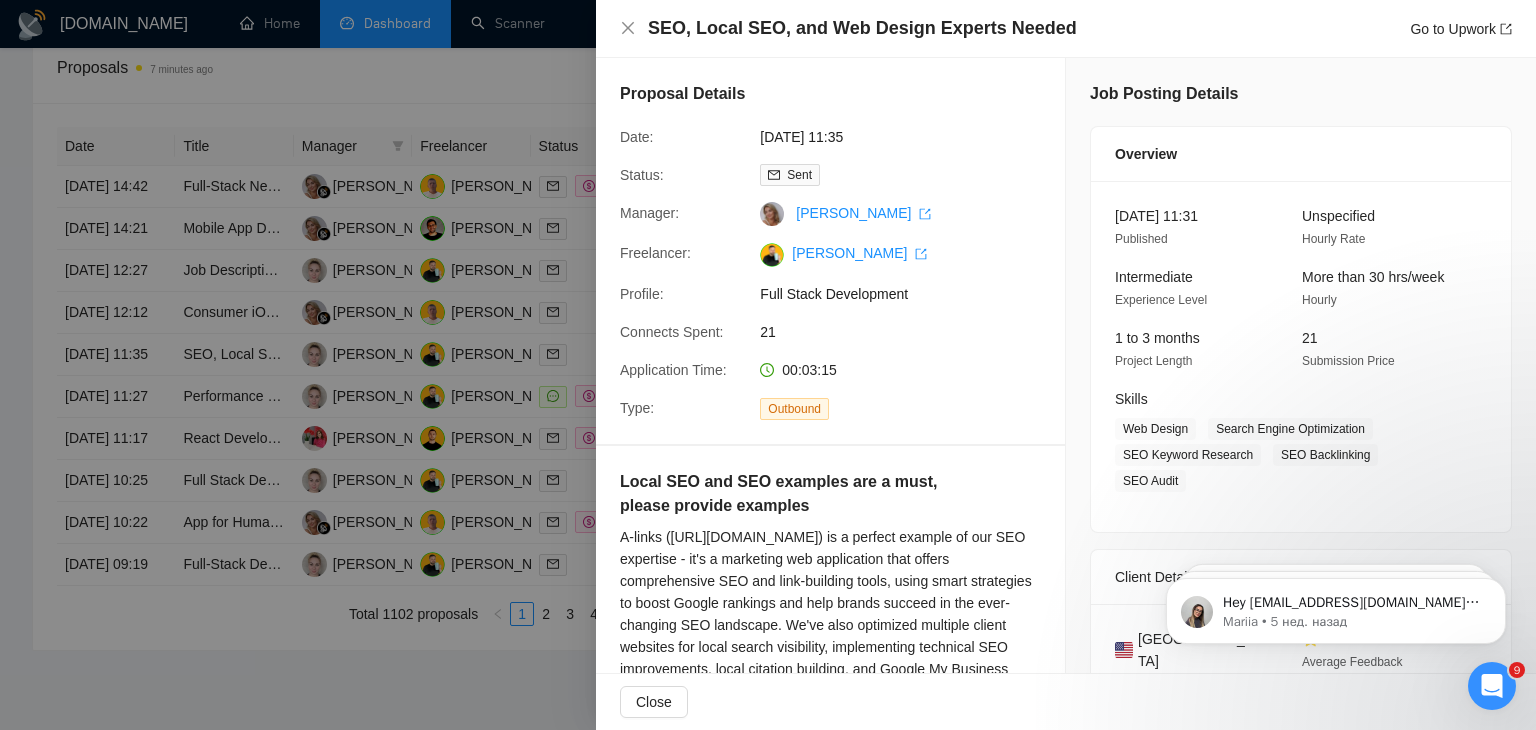 click at bounding box center [768, 365] 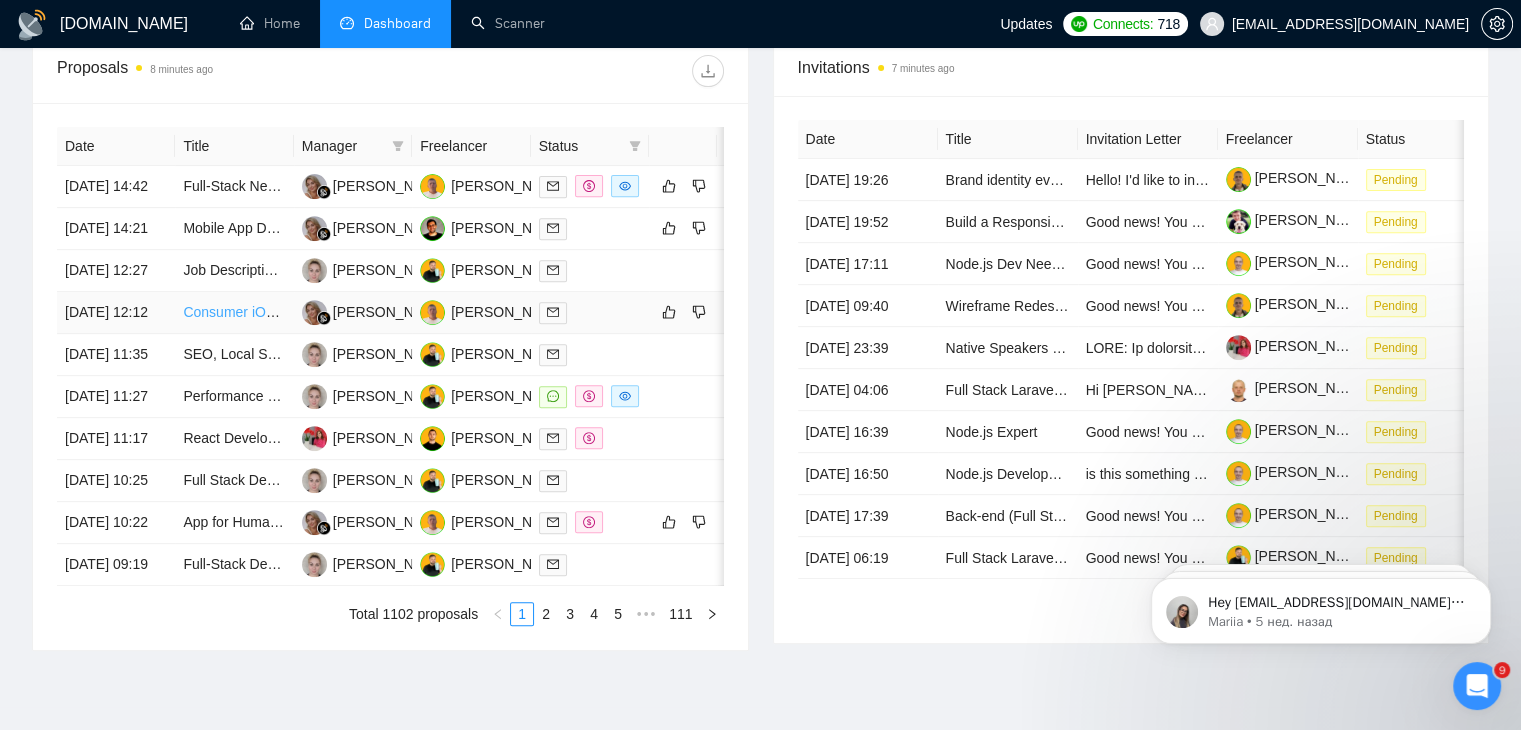click on "Consumer iOS Developer with AI/ML Expertise for Innovative Soccer Training App" at bounding box center [436, 312] 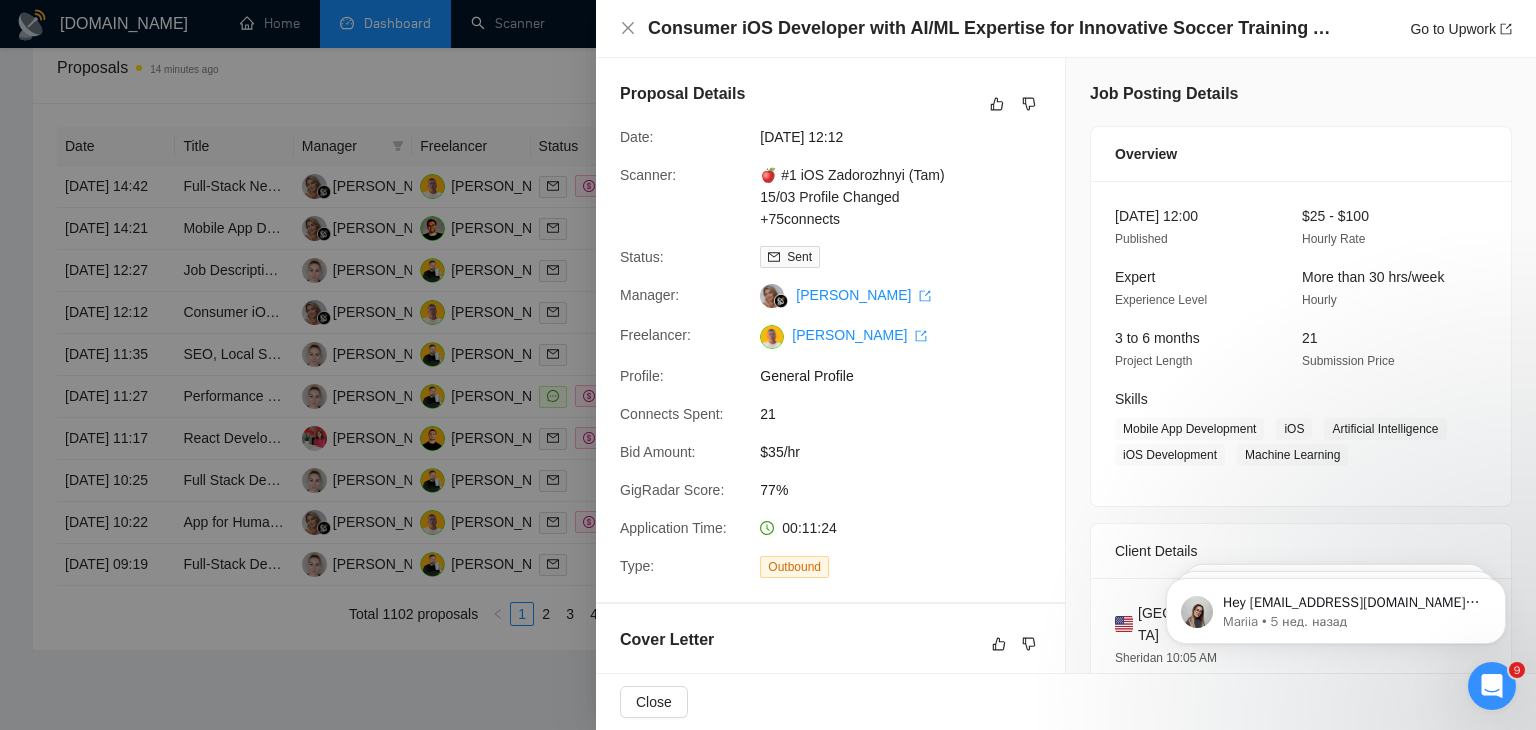 click at bounding box center (768, 365) 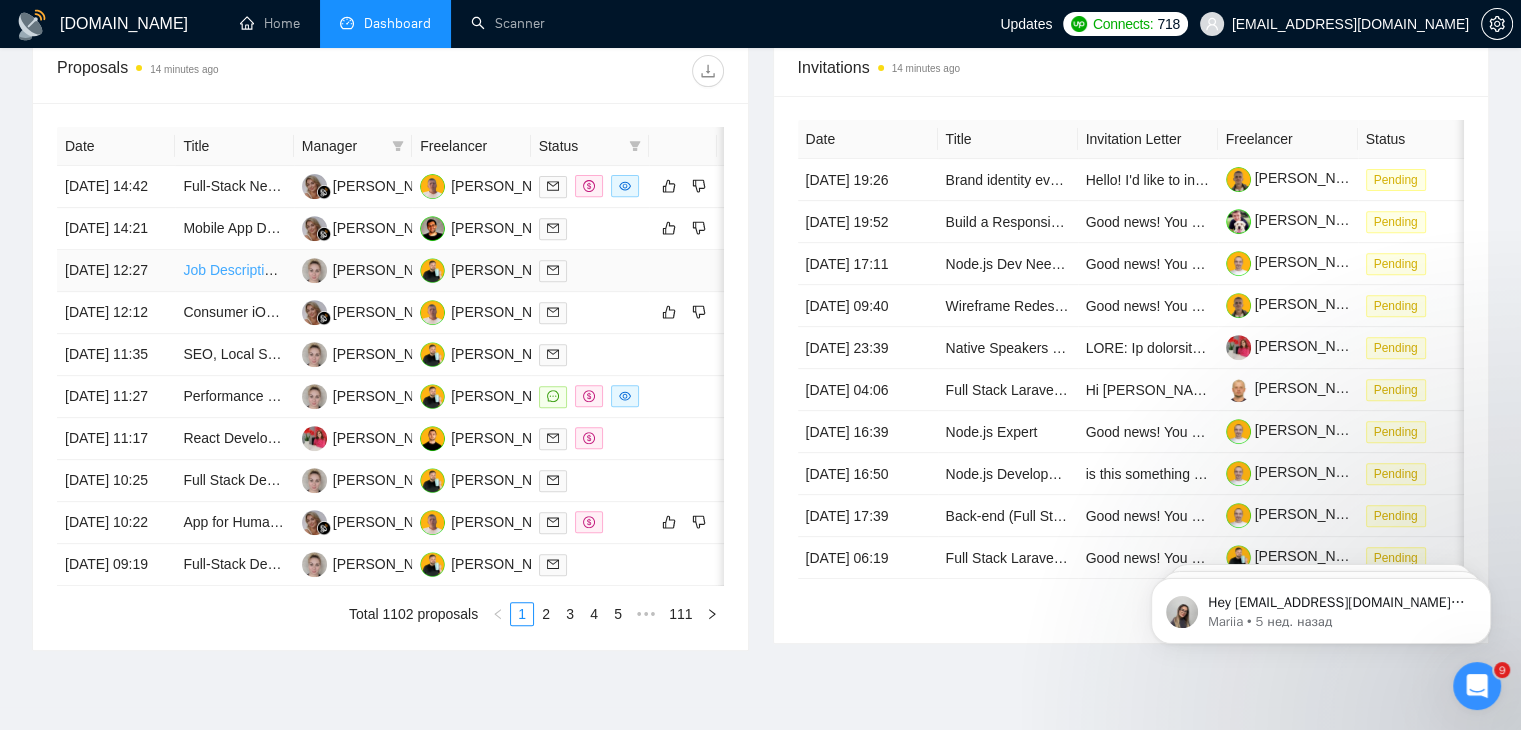 click on "Job Description: VIDAA Application Developer" at bounding box center [325, 270] 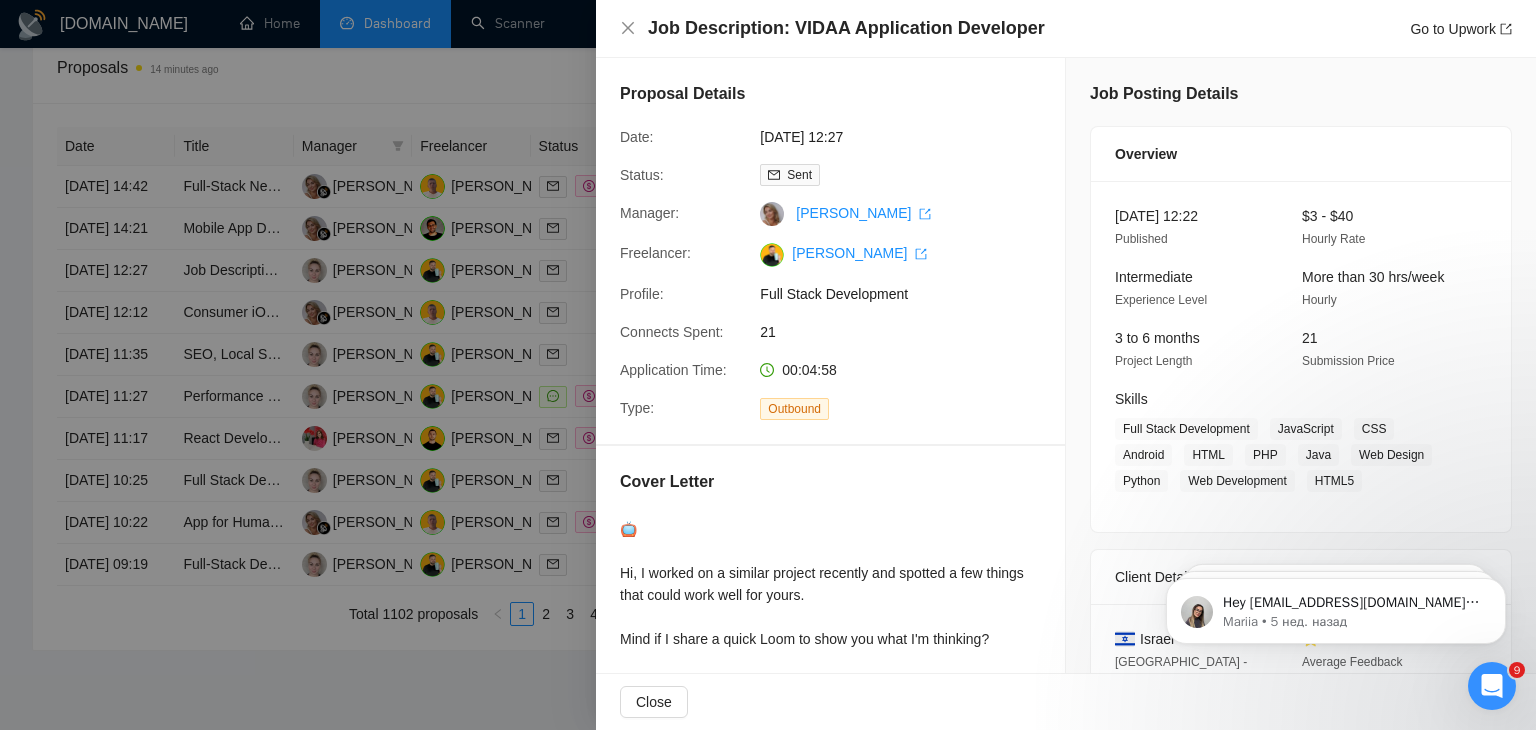click at bounding box center [768, 365] 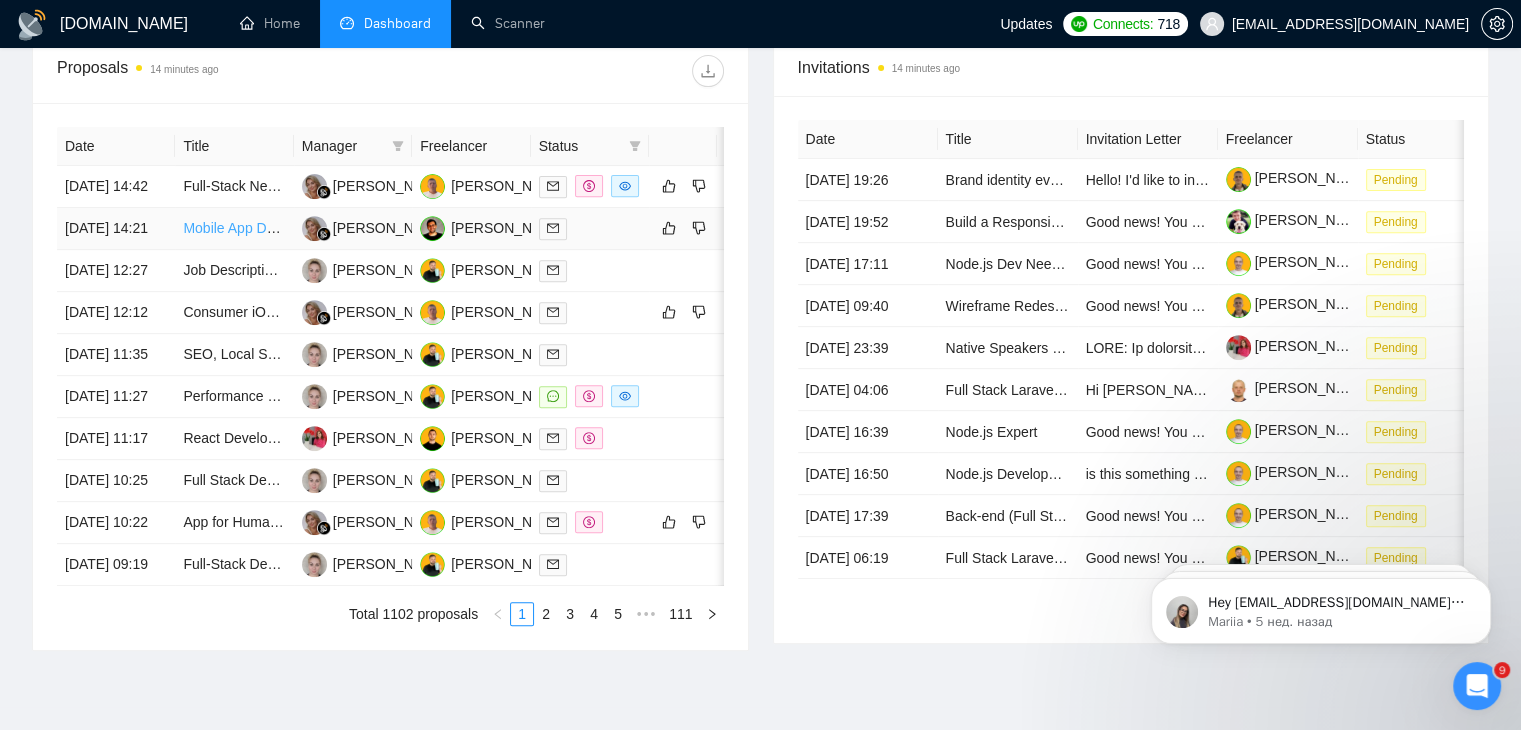 click on "Mobile App Development for Existing HR Platform" at bounding box center [337, 228] 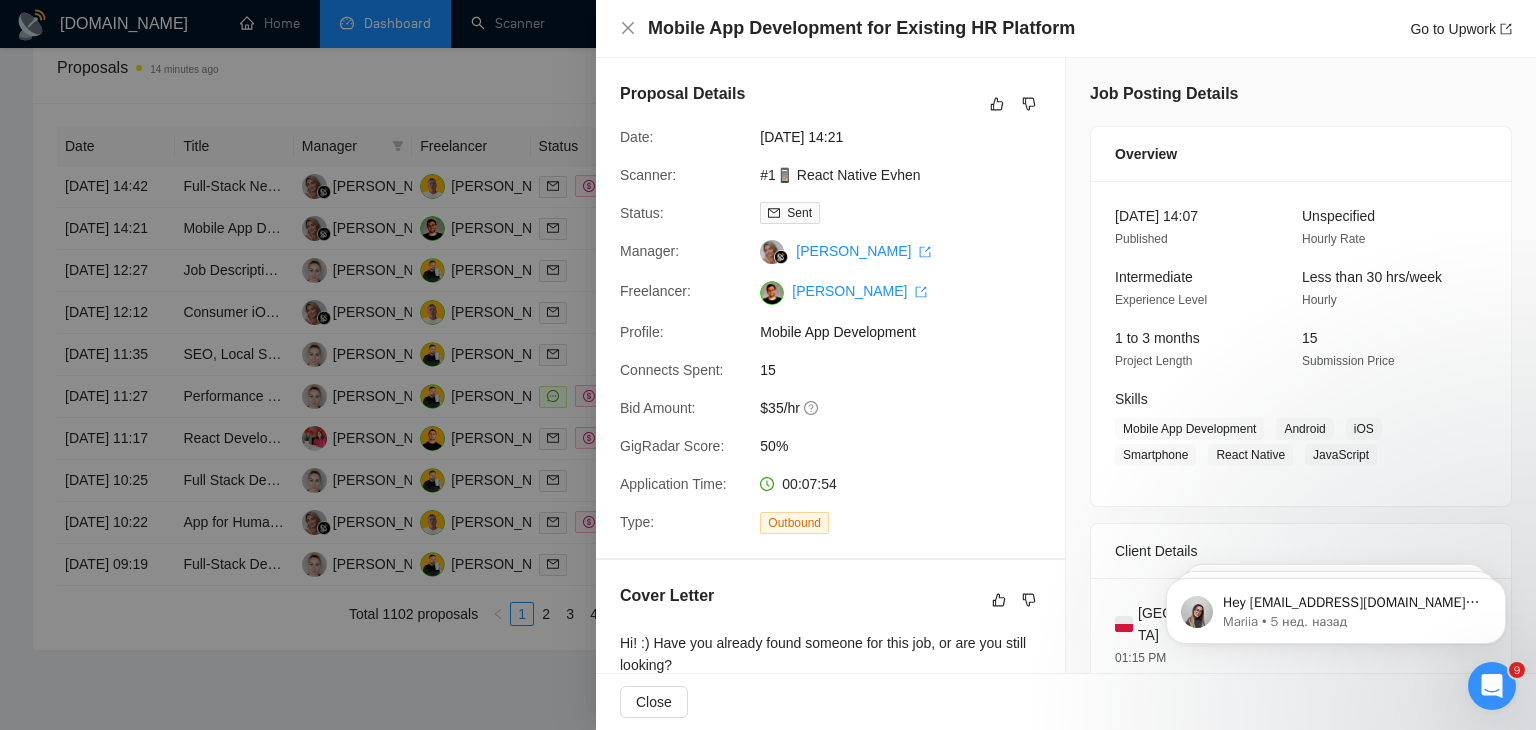 click at bounding box center (768, 365) 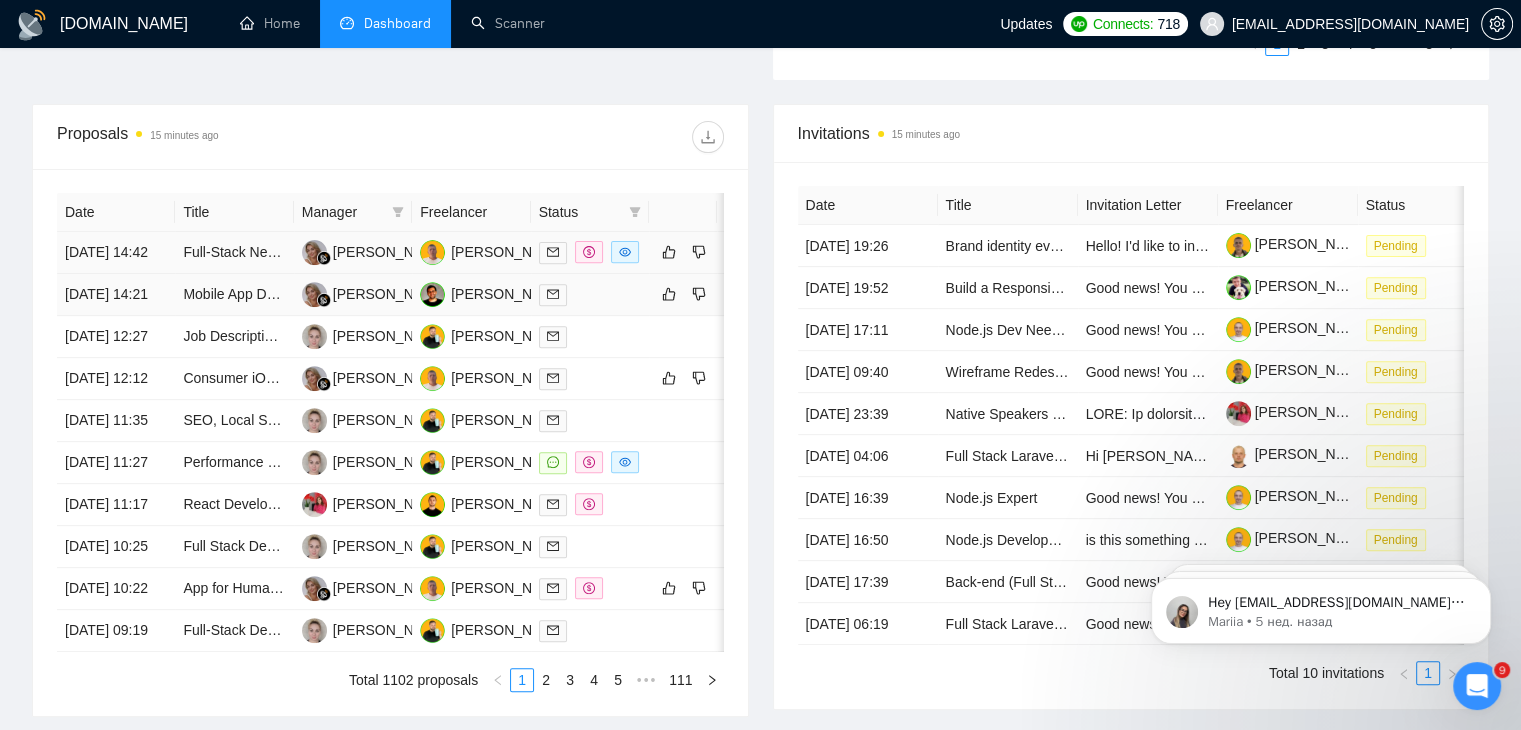 scroll, scrollTop: 556, scrollLeft: 0, axis: vertical 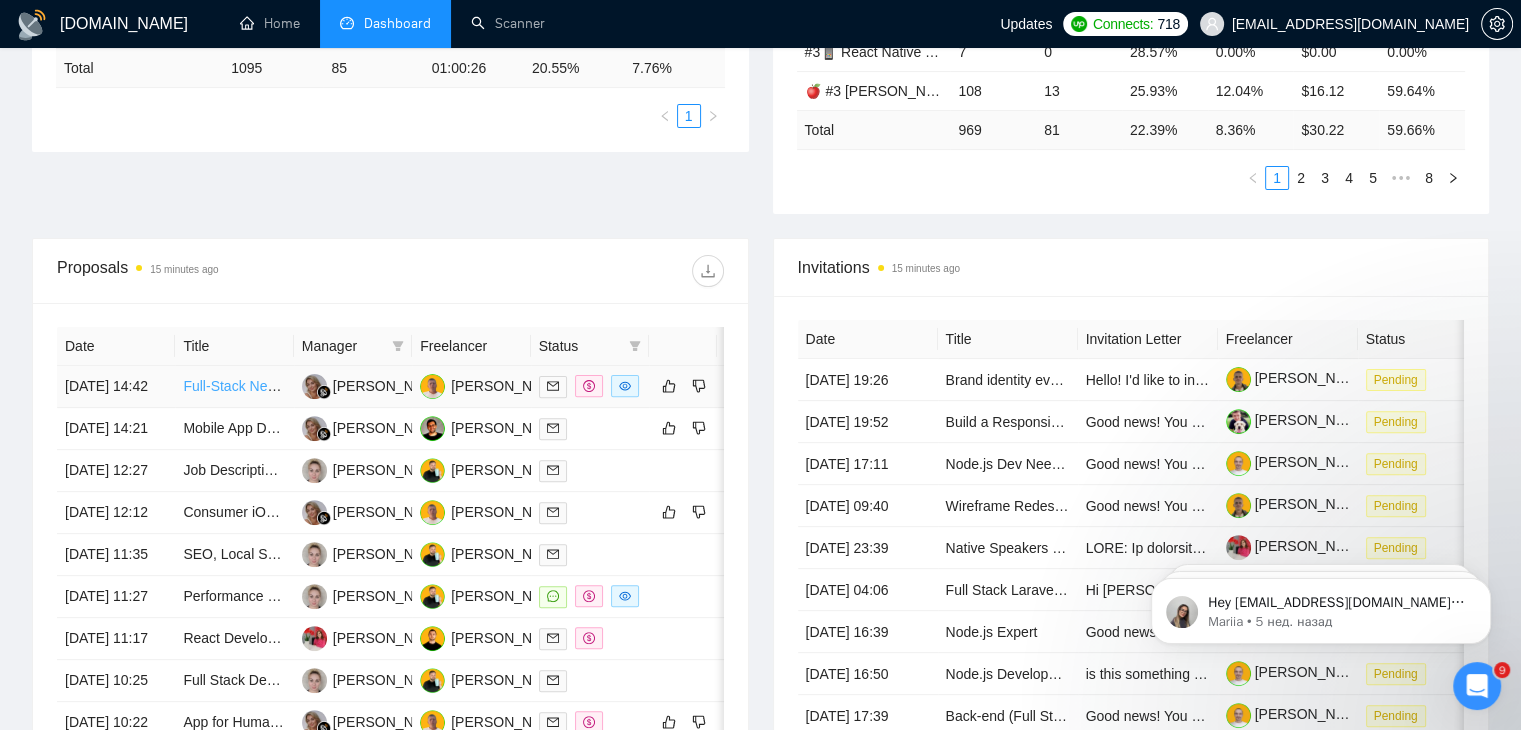 click on "Full-Stack Next.js + Vercel Developer (Multi-App Project)" at bounding box center [358, 386] 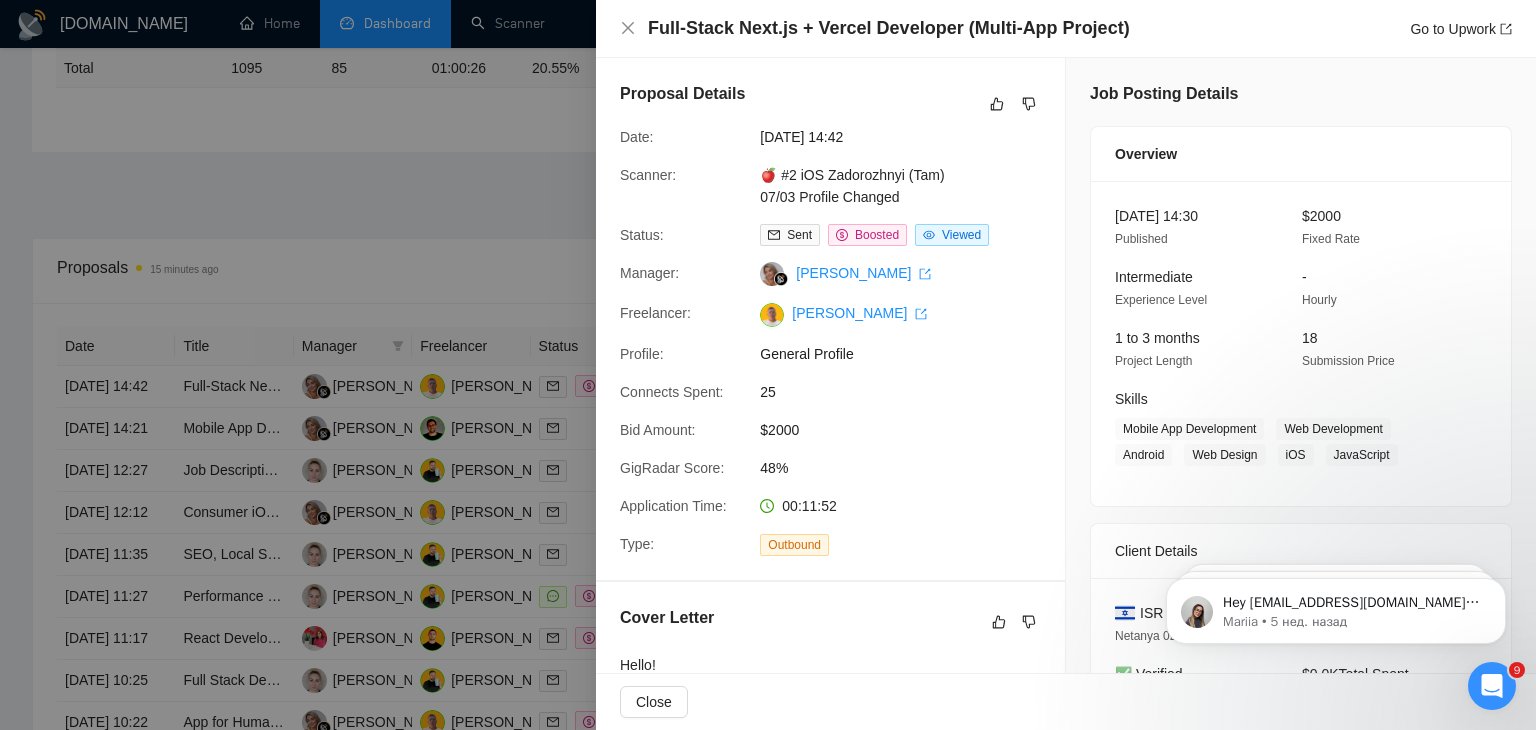 click at bounding box center [768, 365] 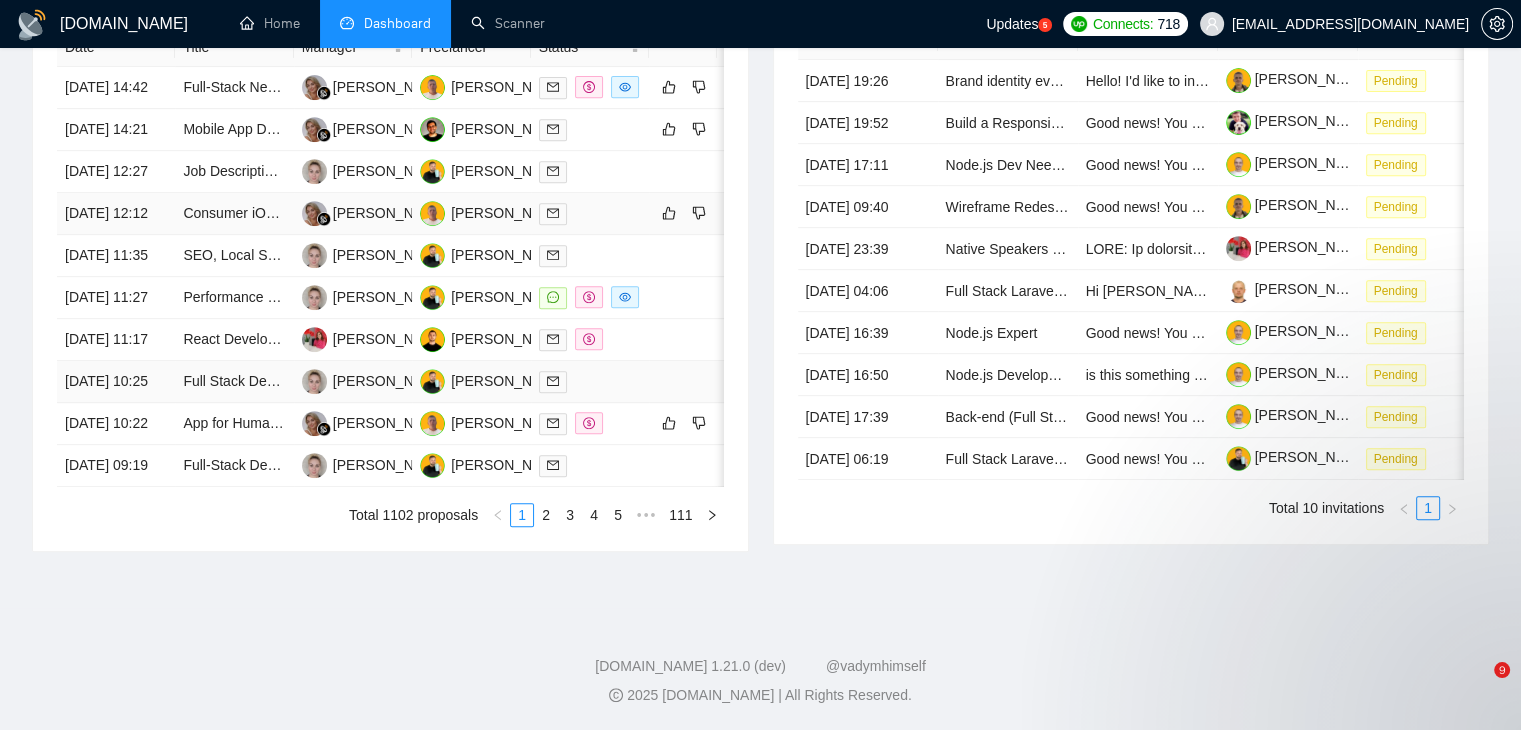 scroll, scrollTop: 567, scrollLeft: 0, axis: vertical 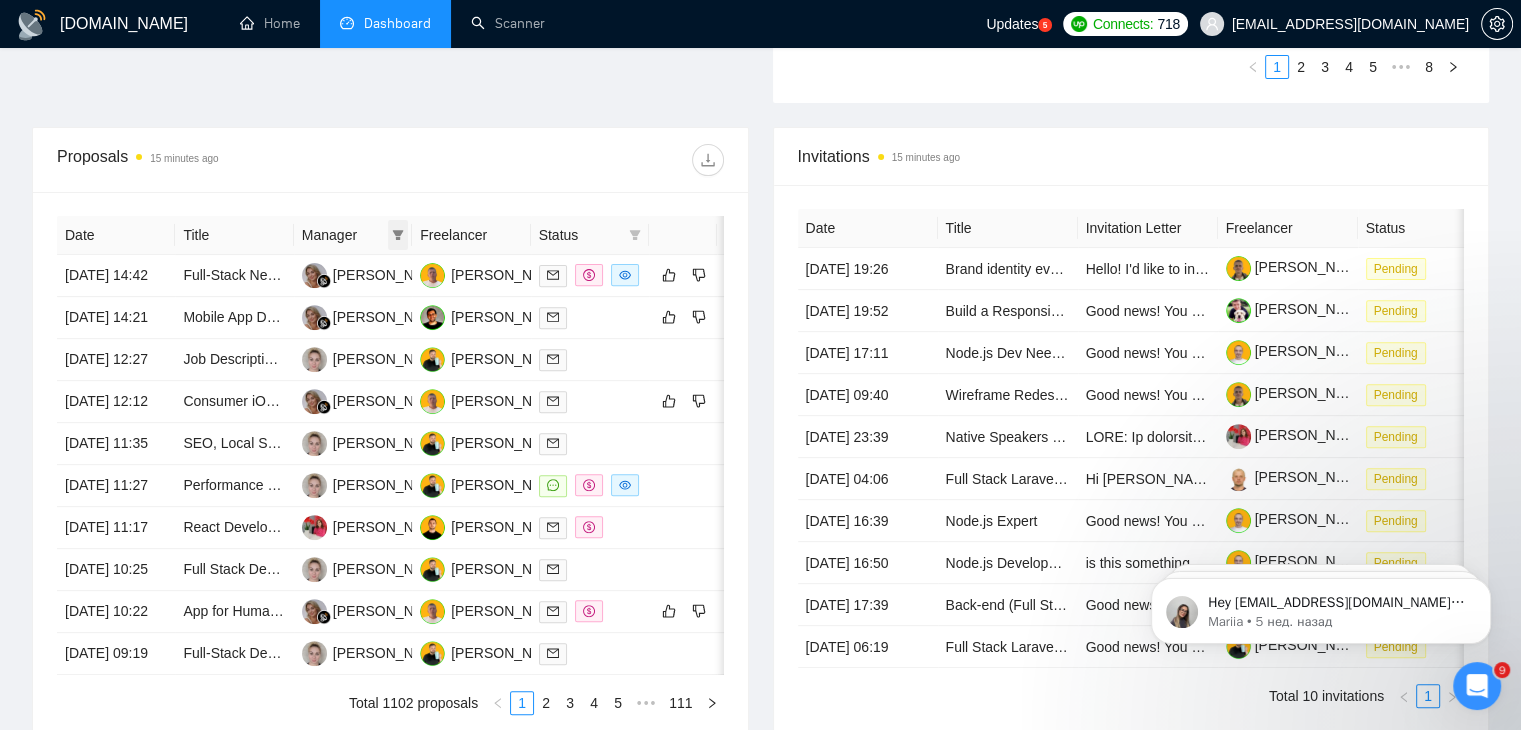click at bounding box center (398, 235) 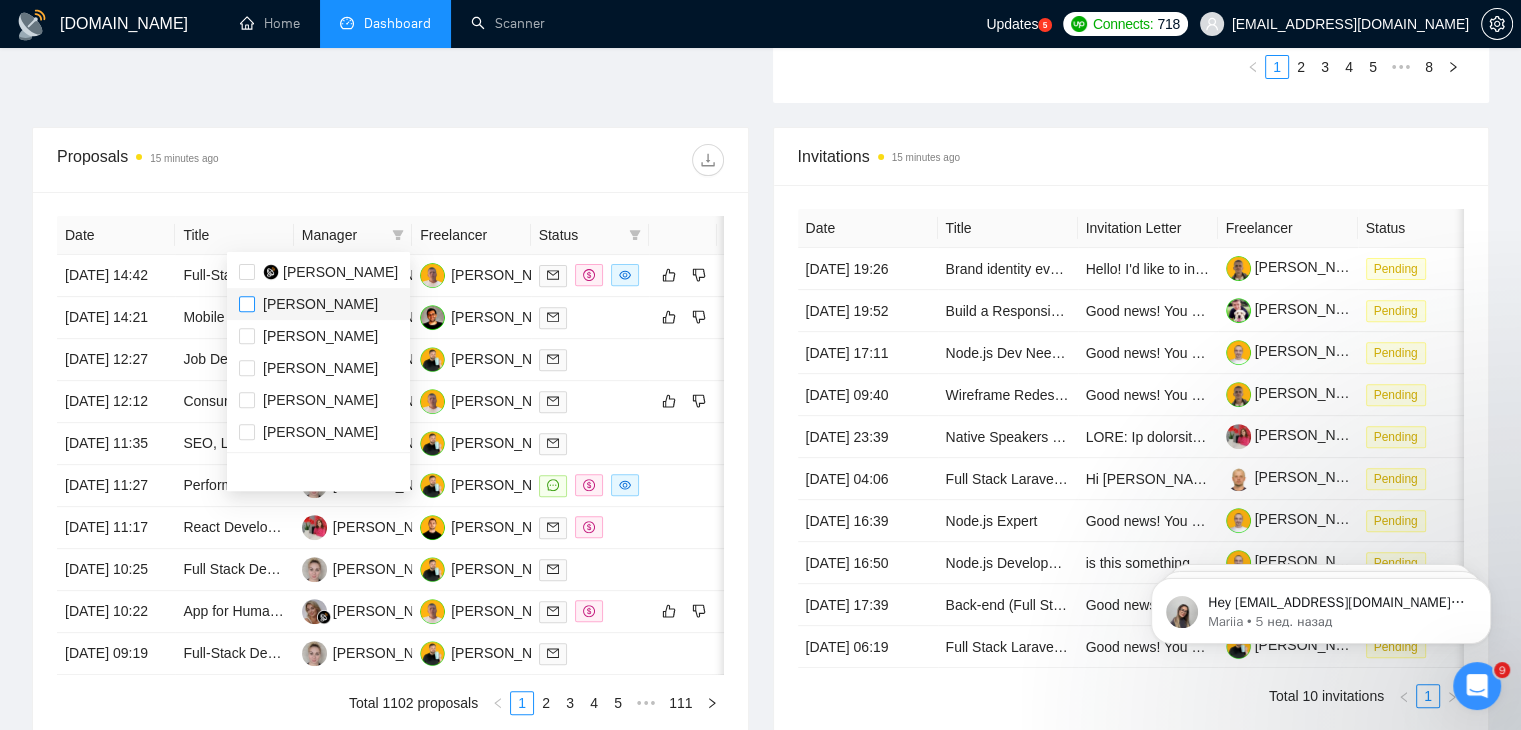 click at bounding box center [247, 304] 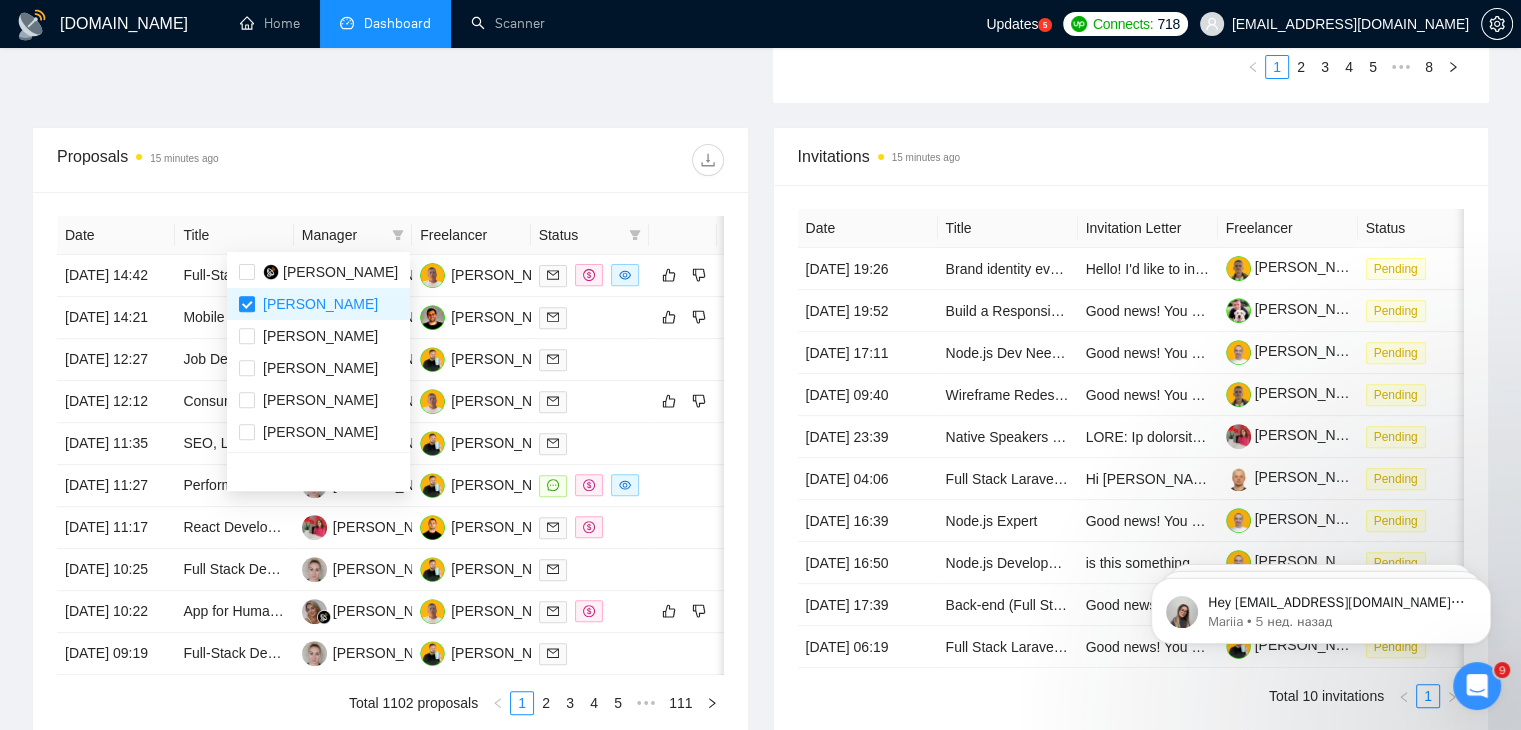 click on "Proposals 15 minutes ago" at bounding box center [223, 160] 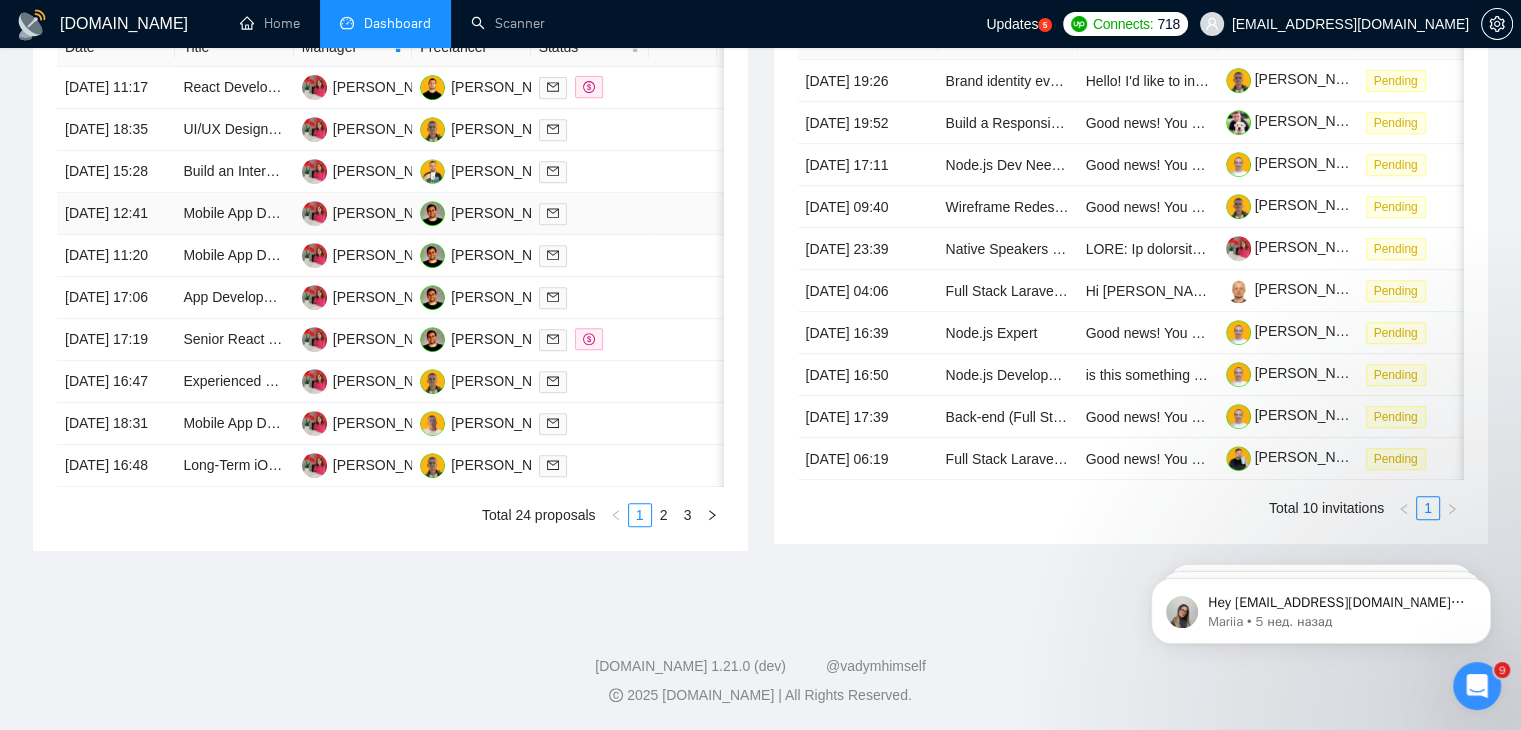 scroll, scrollTop: 1056, scrollLeft: 0, axis: vertical 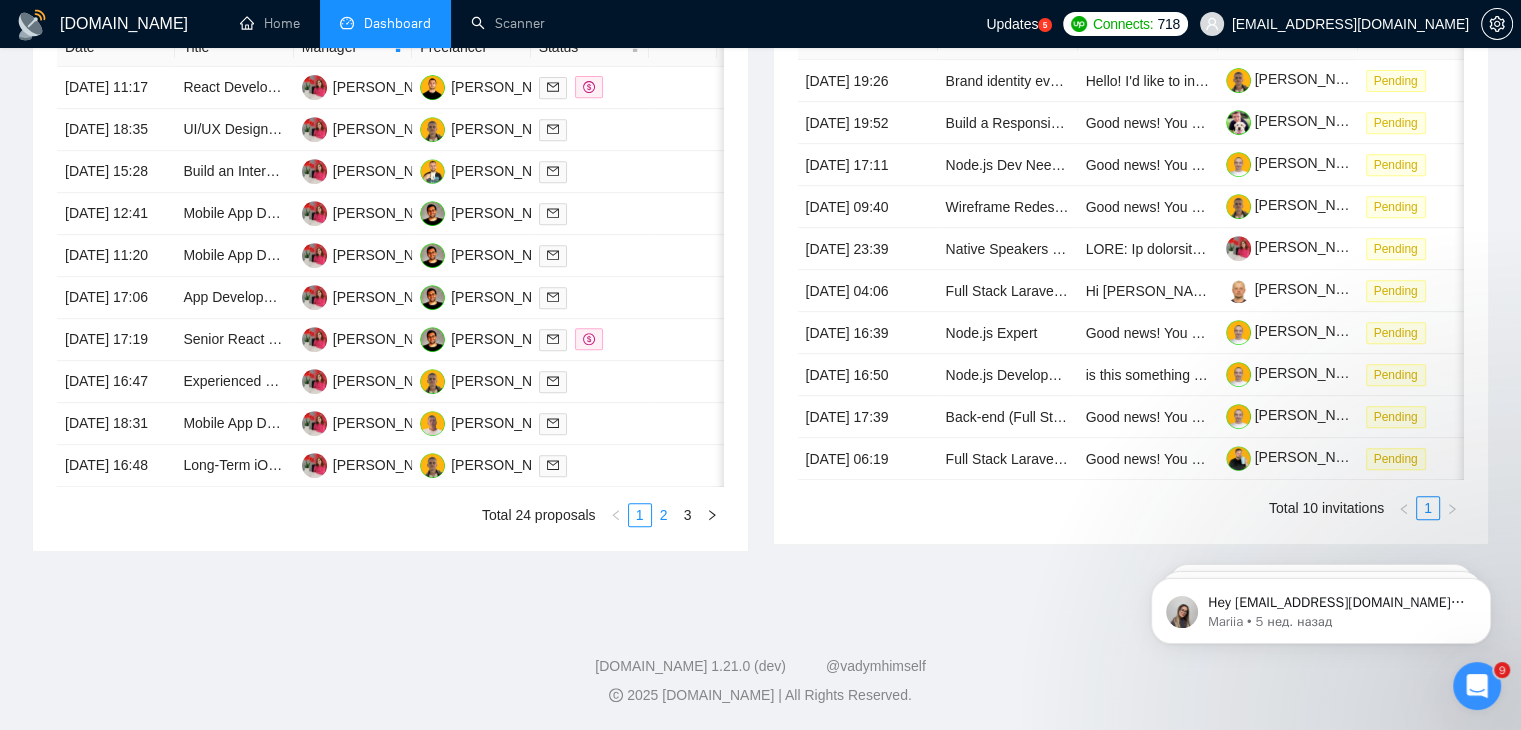 click on "2" at bounding box center [664, 515] 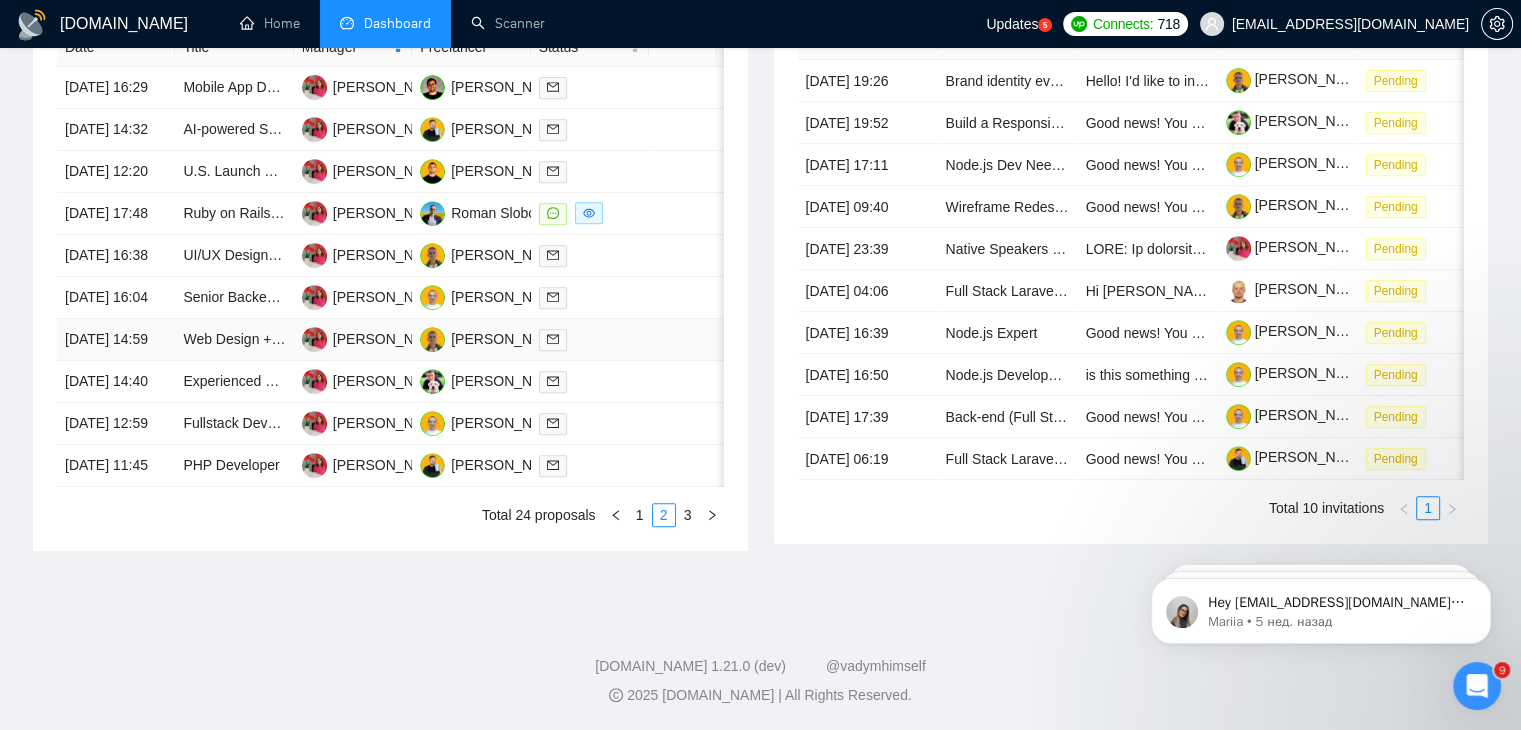 scroll, scrollTop: 1056, scrollLeft: 0, axis: vertical 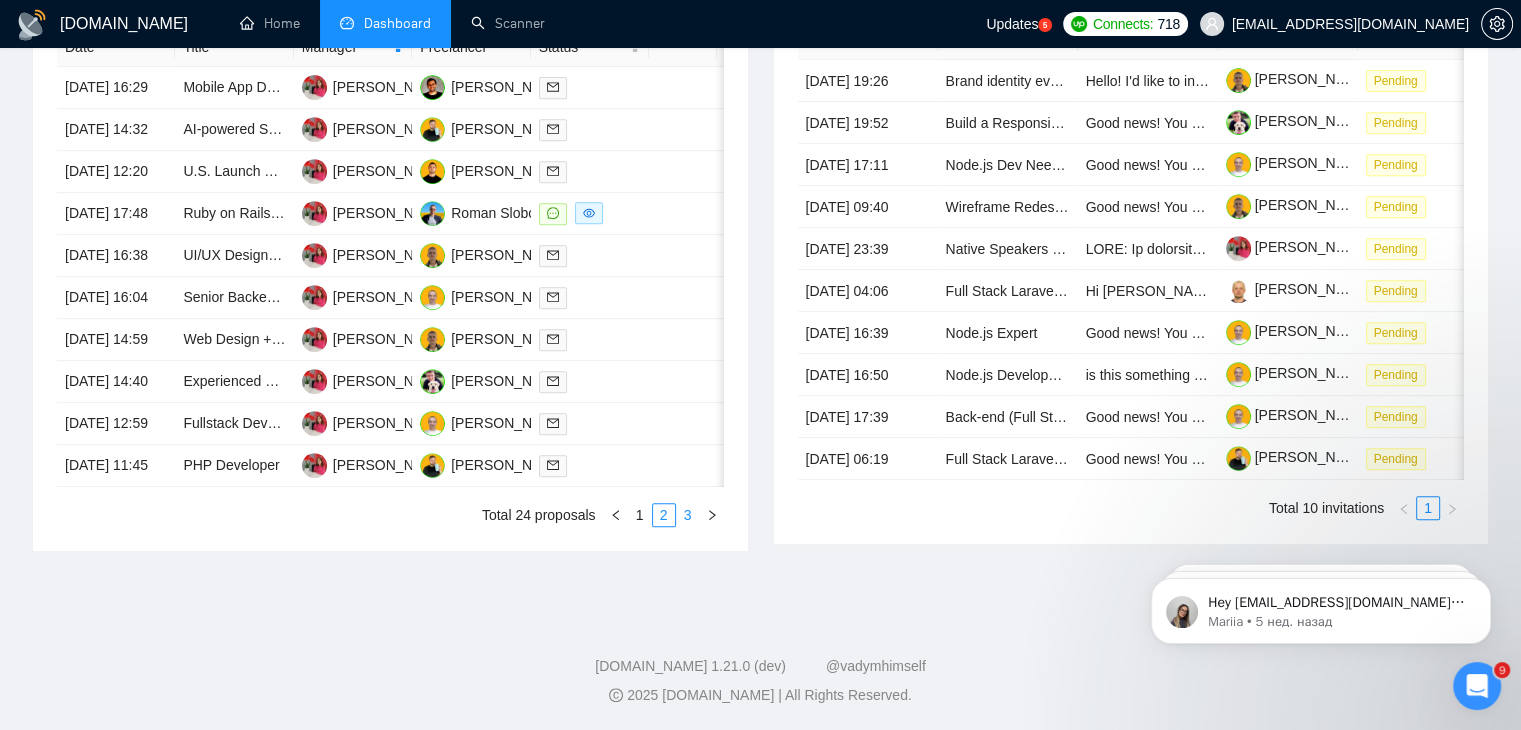 click on "3" at bounding box center [688, 515] 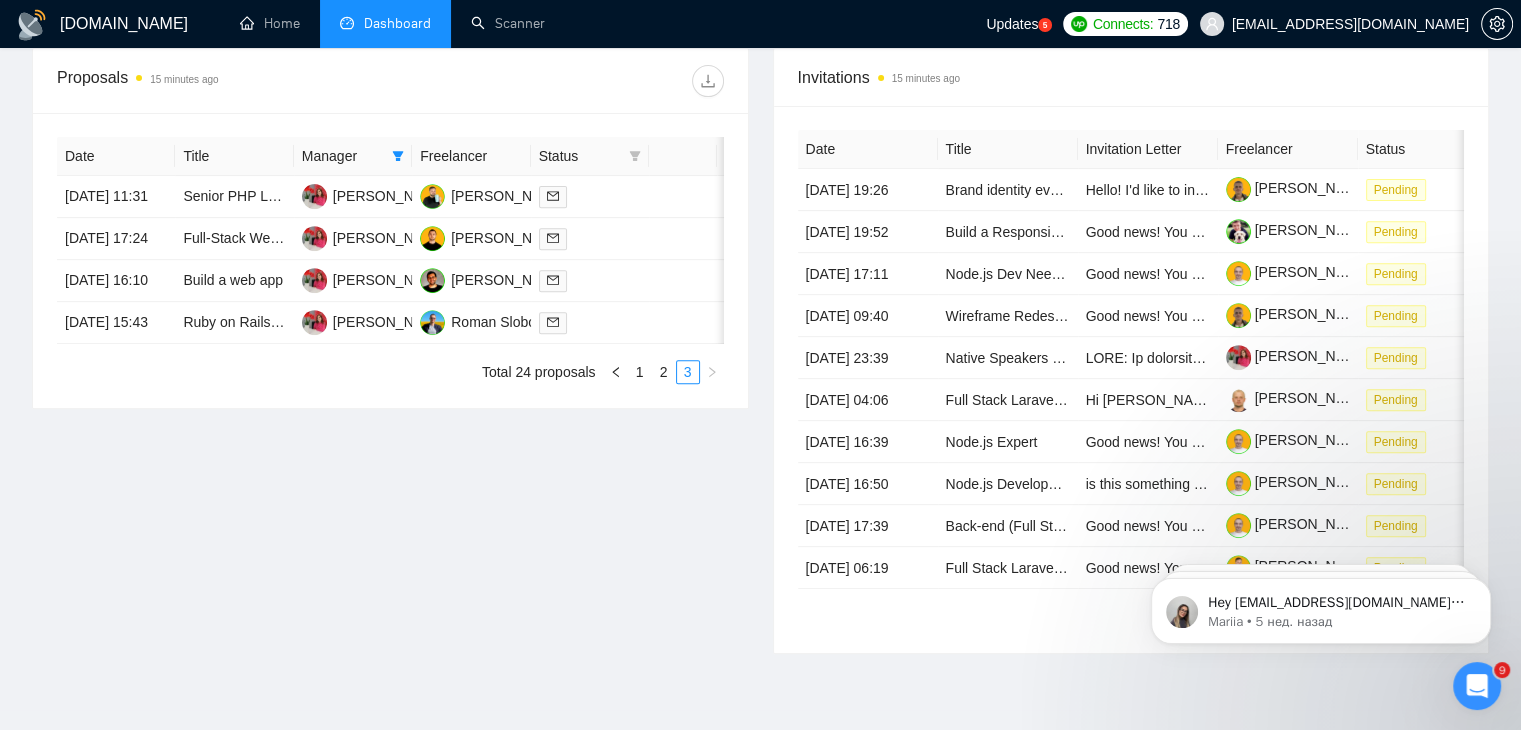 scroll, scrollTop: 867, scrollLeft: 0, axis: vertical 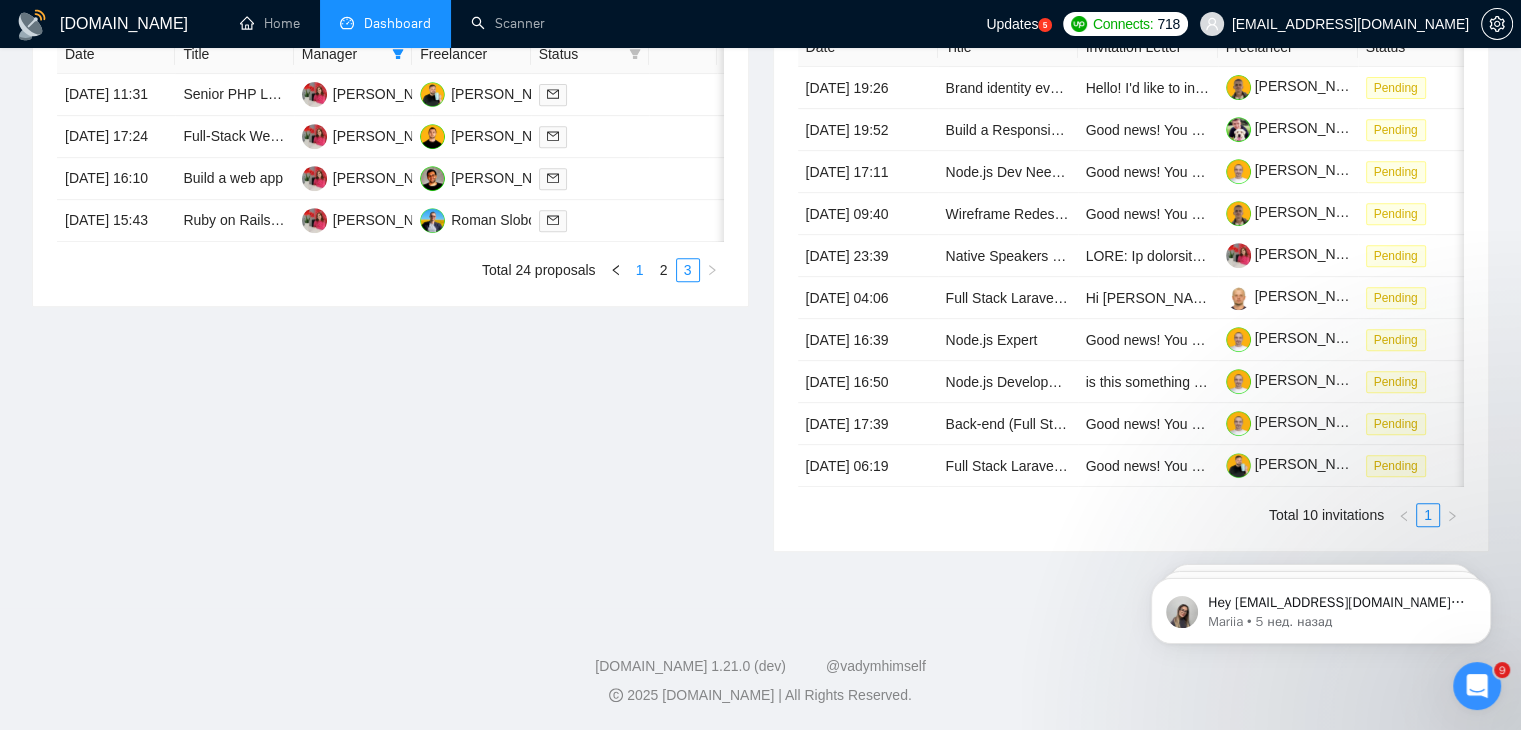 click on "1" at bounding box center (640, 270) 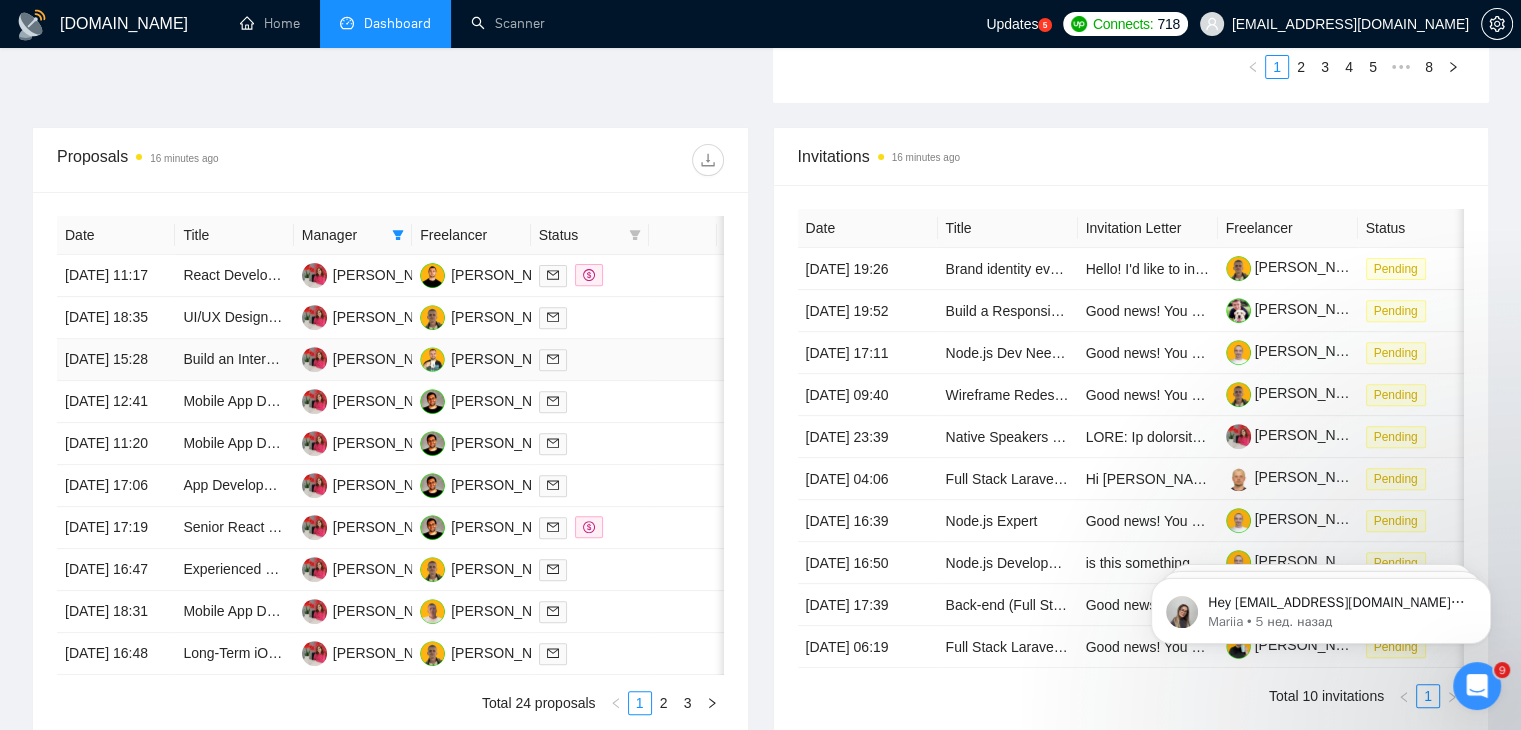 scroll, scrollTop: 567, scrollLeft: 0, axis: vertical 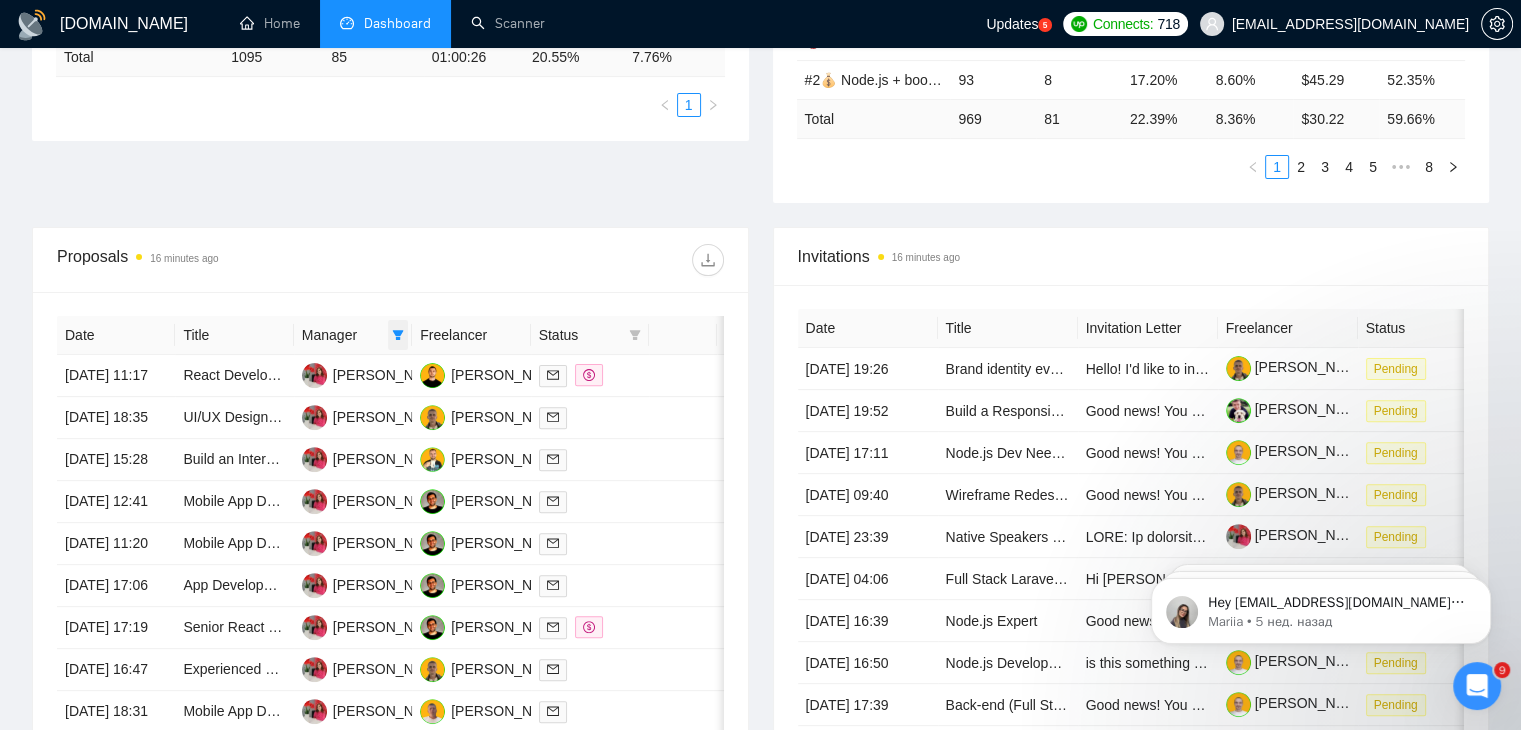 click 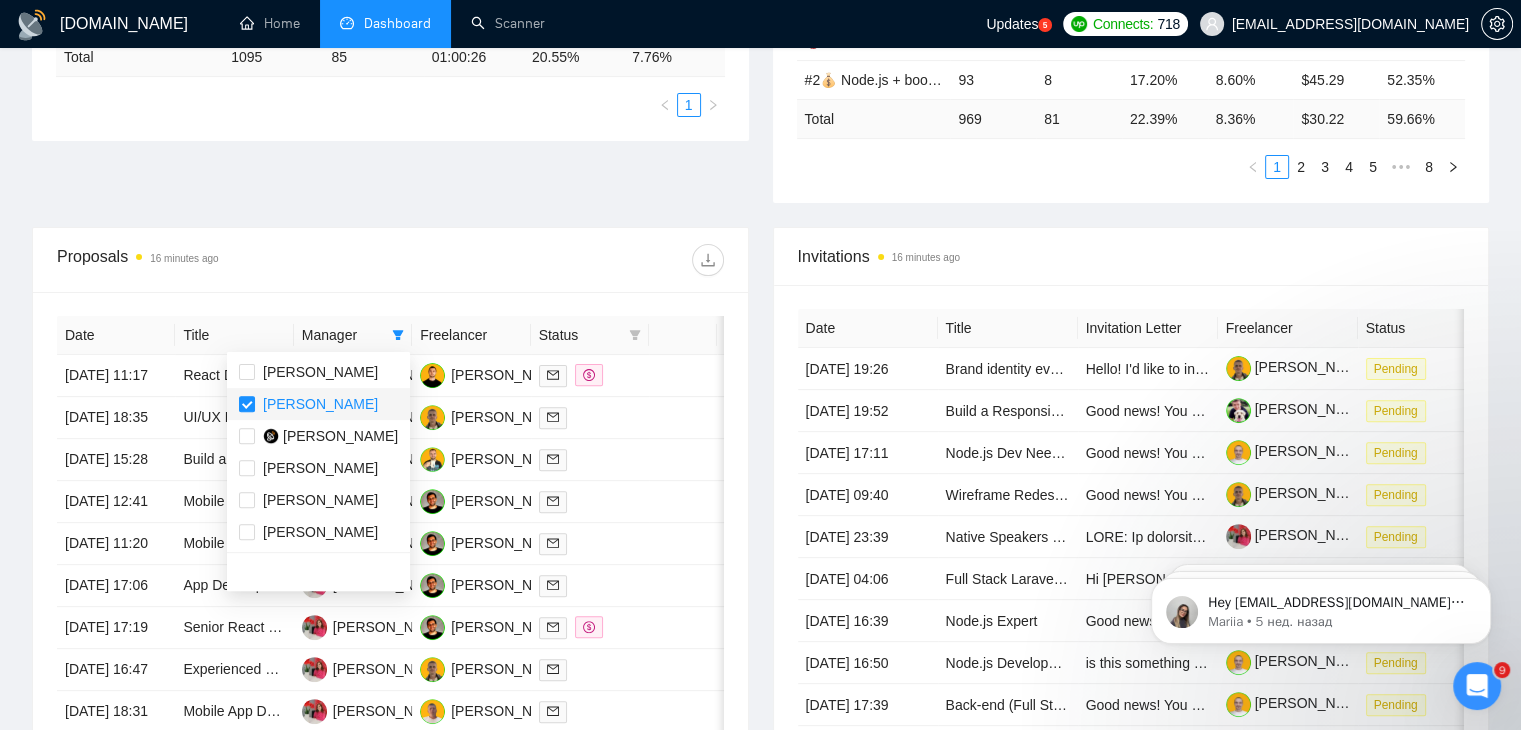 click on "[PERSON_NAME]" at bounding box center [320, 404] 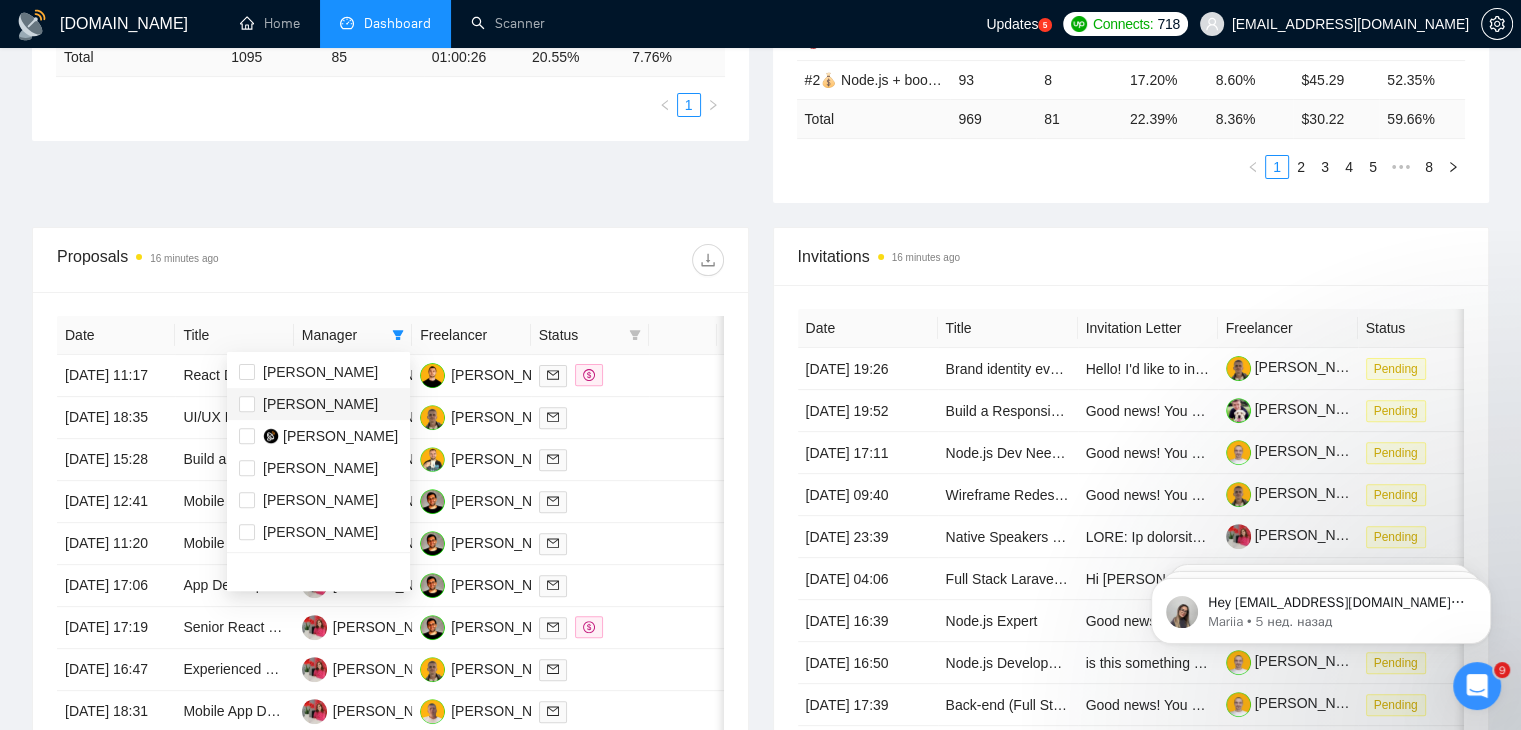 click on "Proposals 16 minutes ago" at bounding box center [223, 260] 